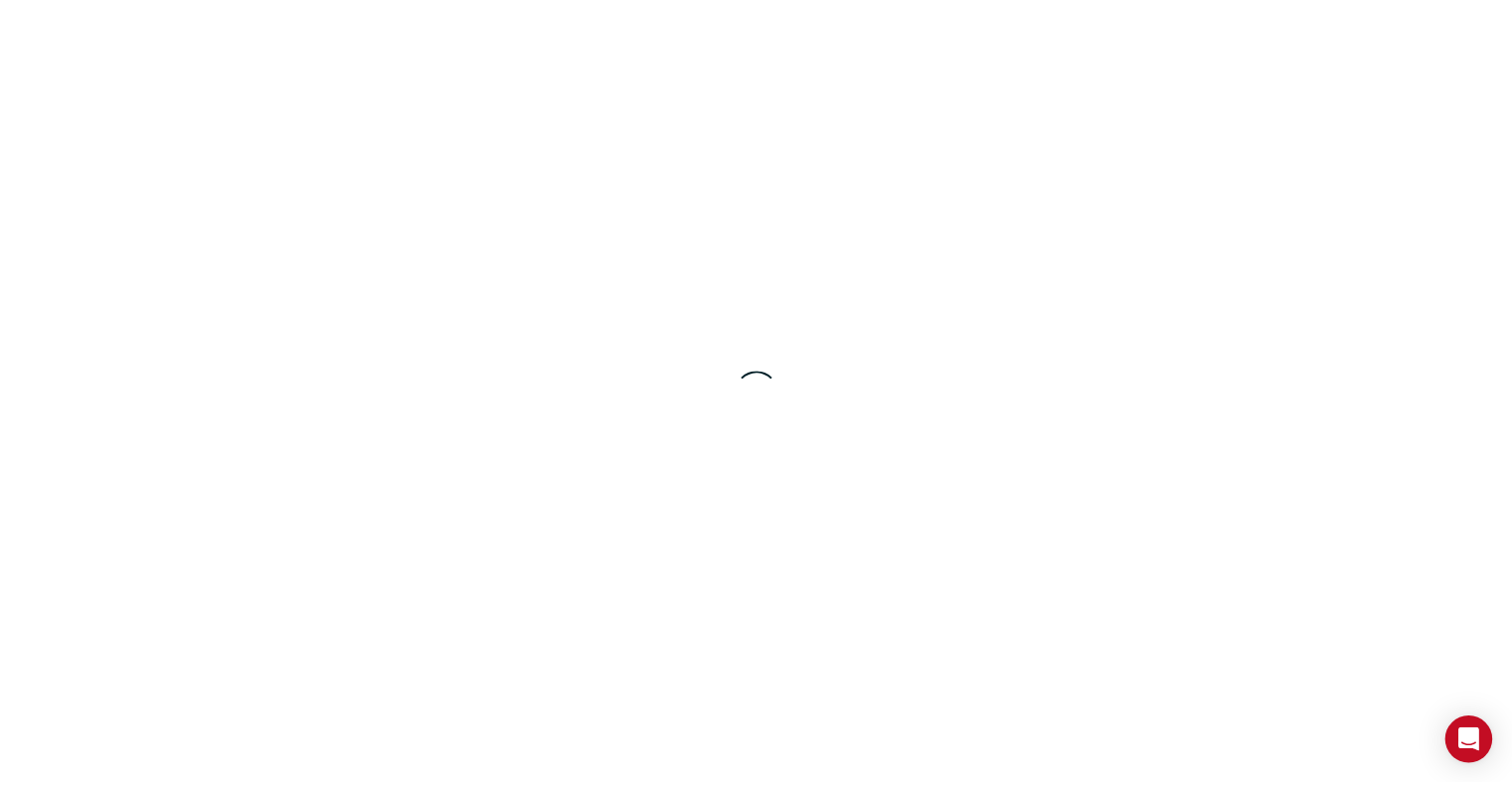 scroll, scrollTop: 0, scrollLeft: 0, axis: both 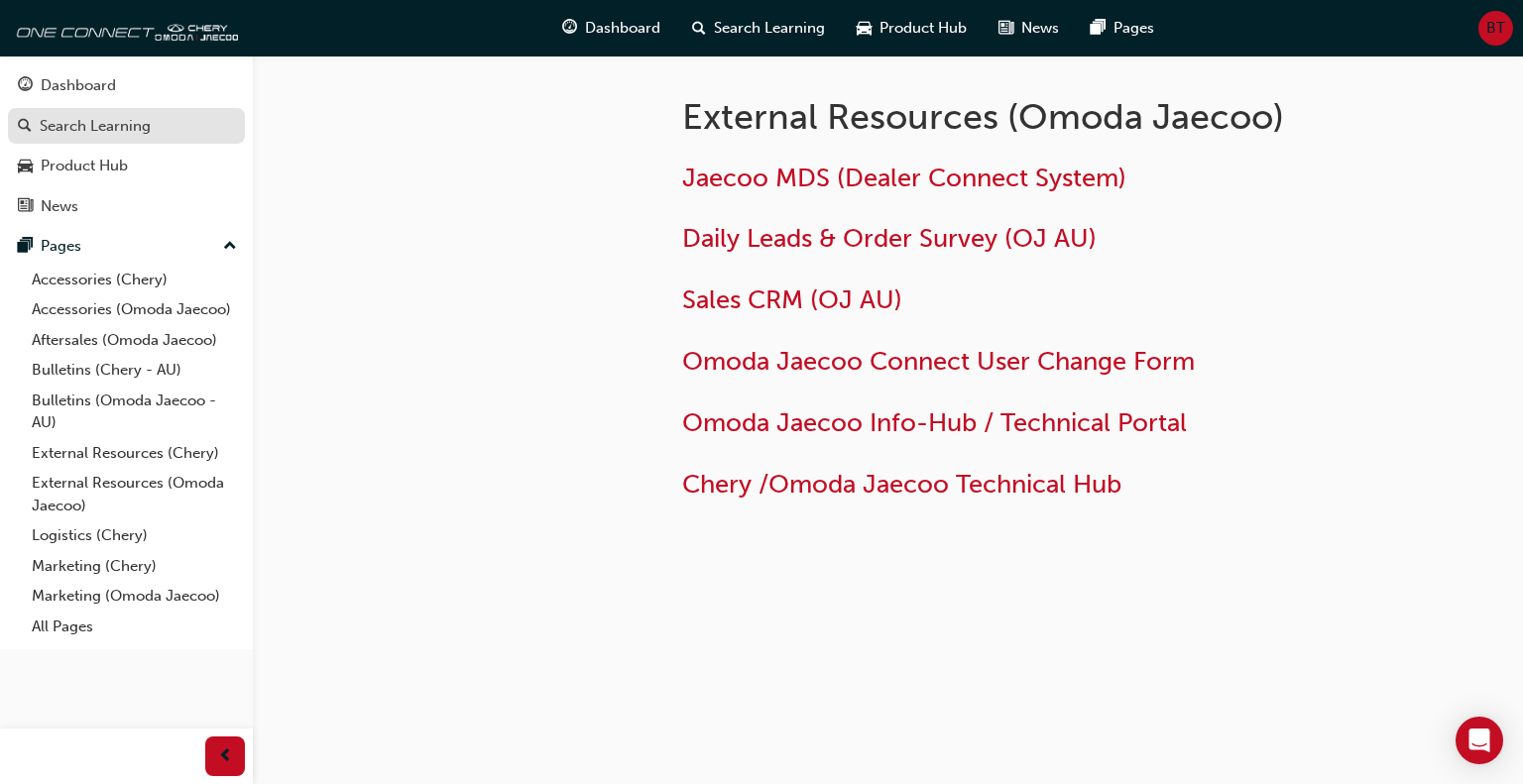 click on "Search Learning" at bounding box center (95, 126) 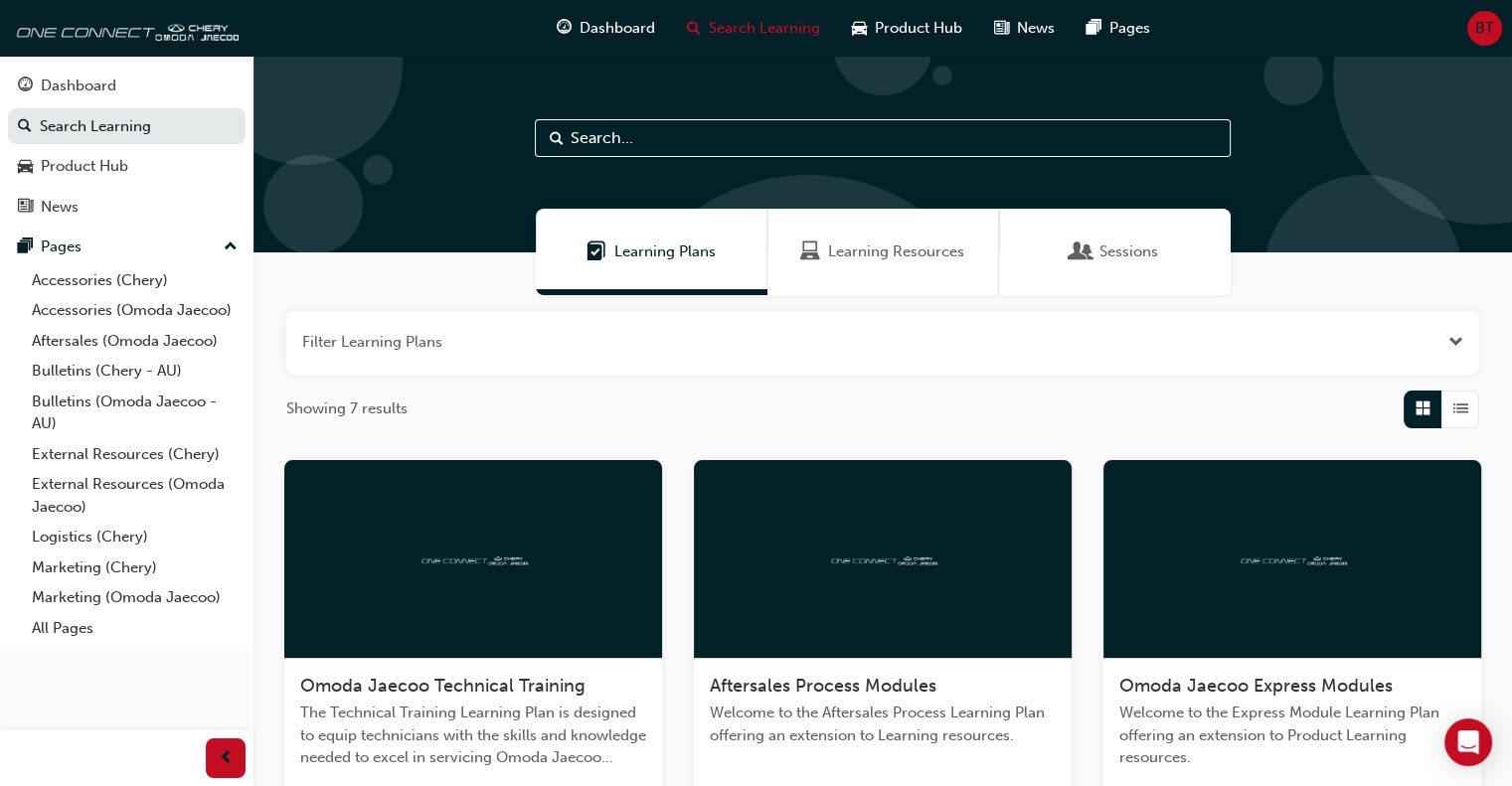 click on "Learning Resources" at bounding box center (896, 251) 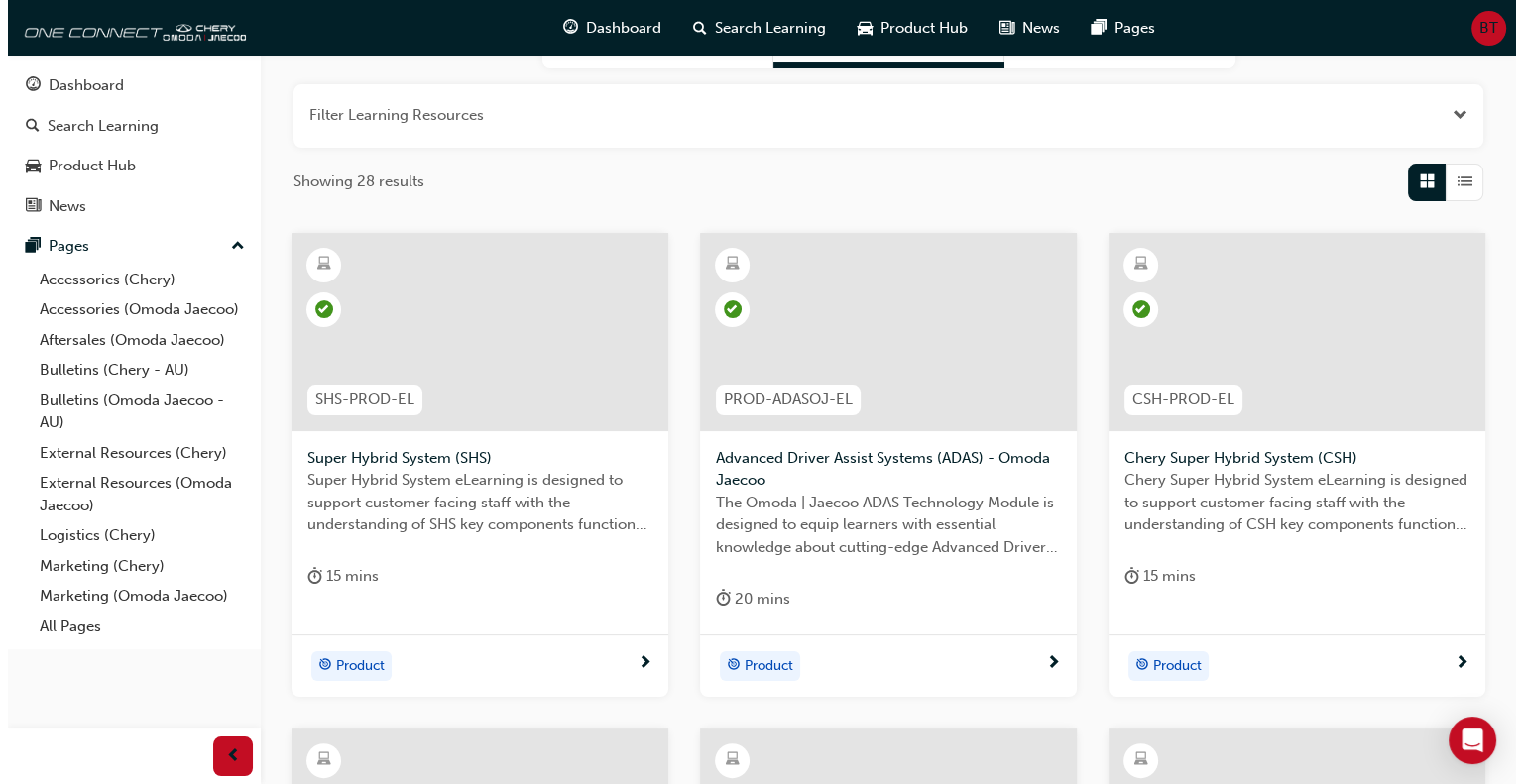 scroll, scrollTop: 0, scrollLeft: 0, axis: both 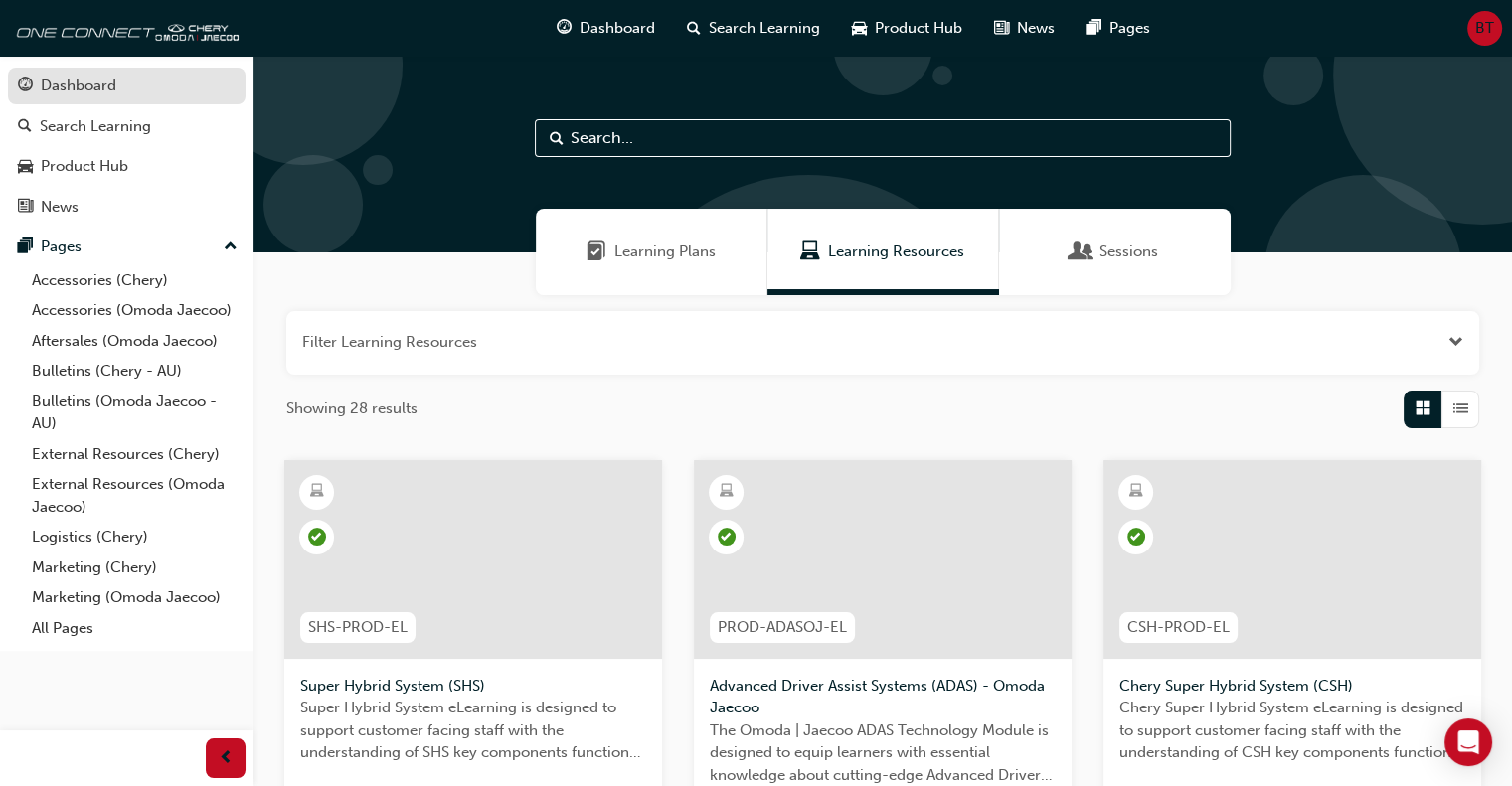 click on "Dashboard" at bounding box center (79, 85) 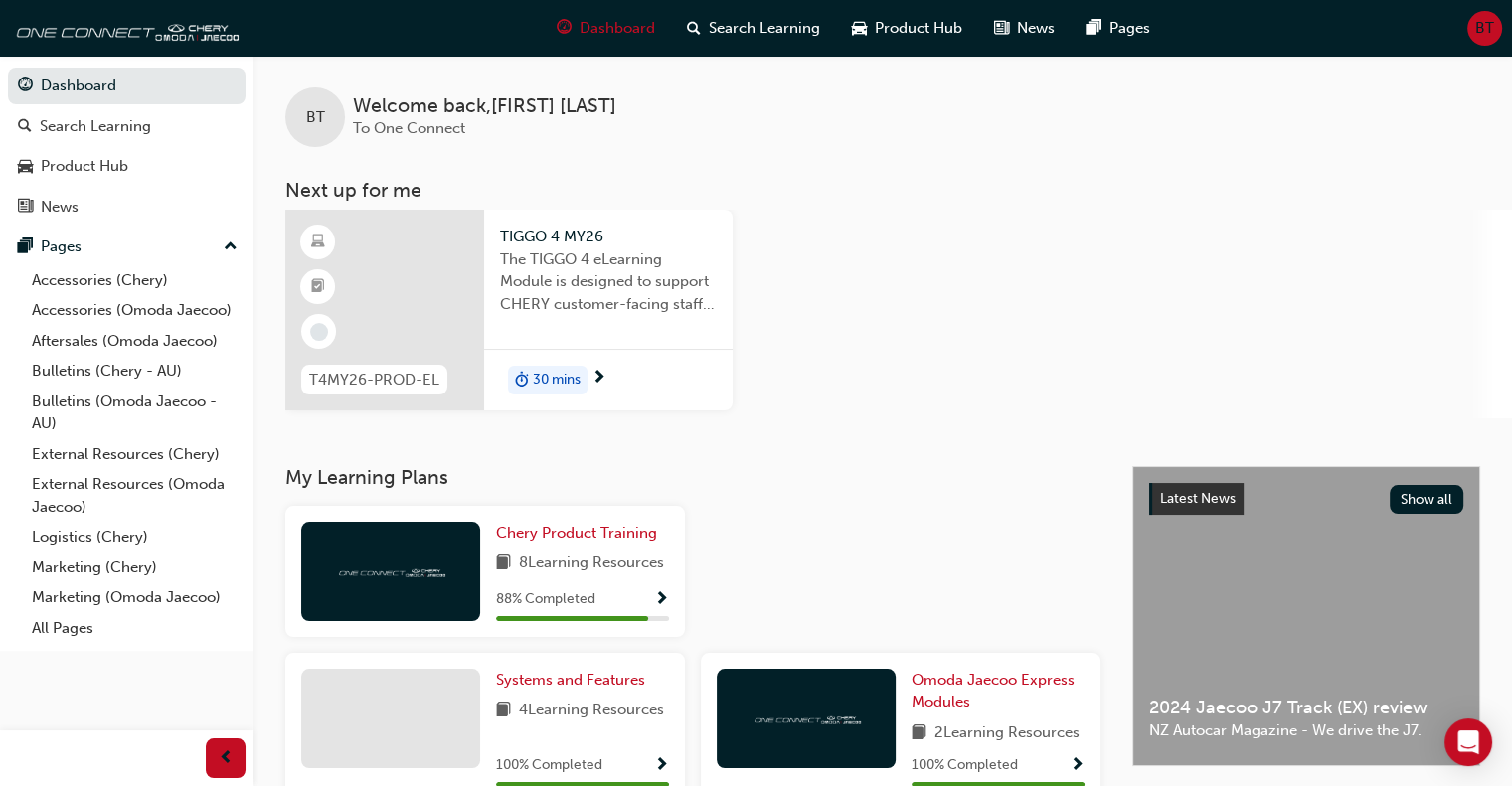 click on "The TIGGO 4 eLearning Module is designed to support CHERY customer-facing staff with the product and sales information for the introduction and demonstration of its unique features and benefits." at bounding box center (608, 282) 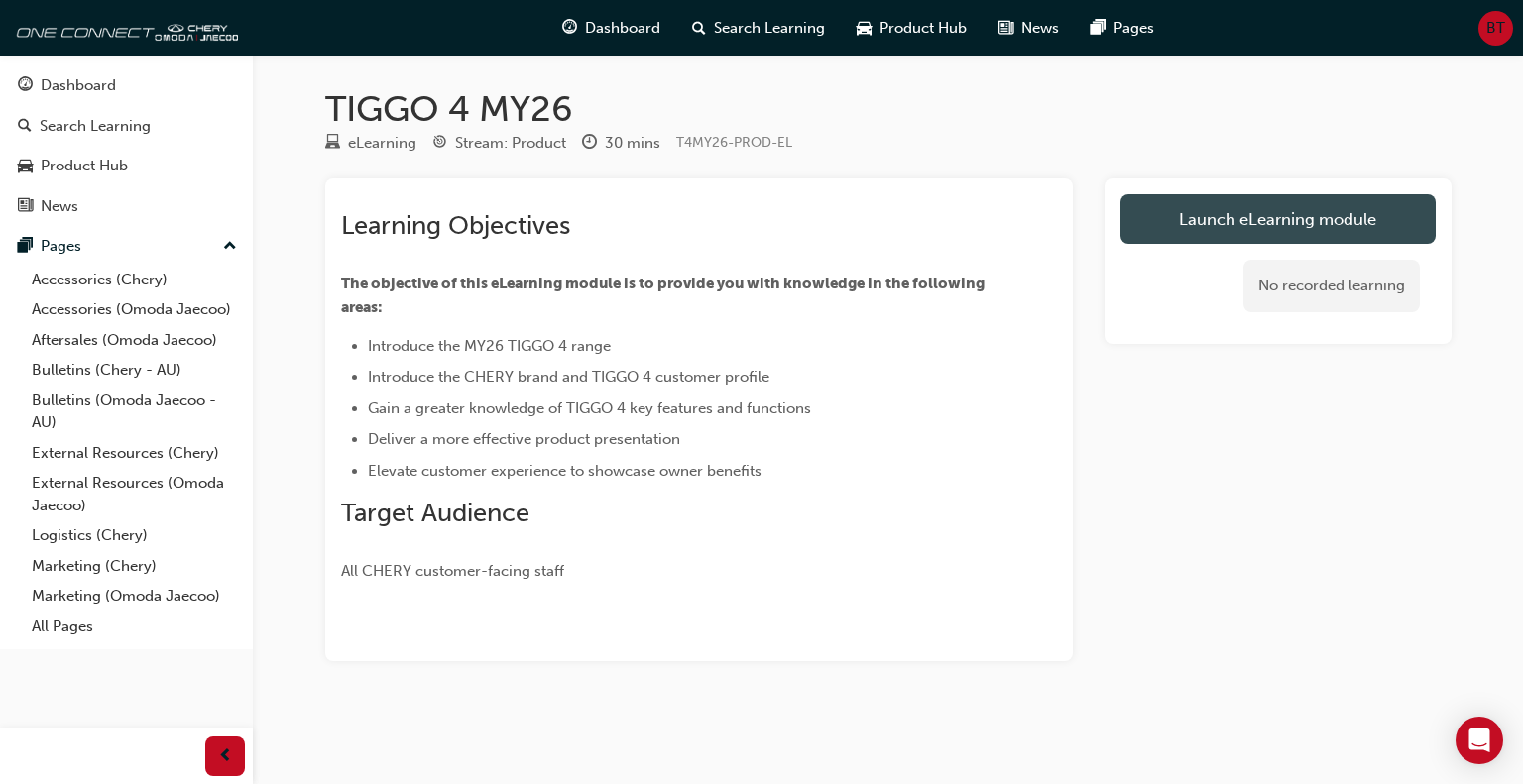 click on "Launch eLearning module" at bounding box center [1278, 219] 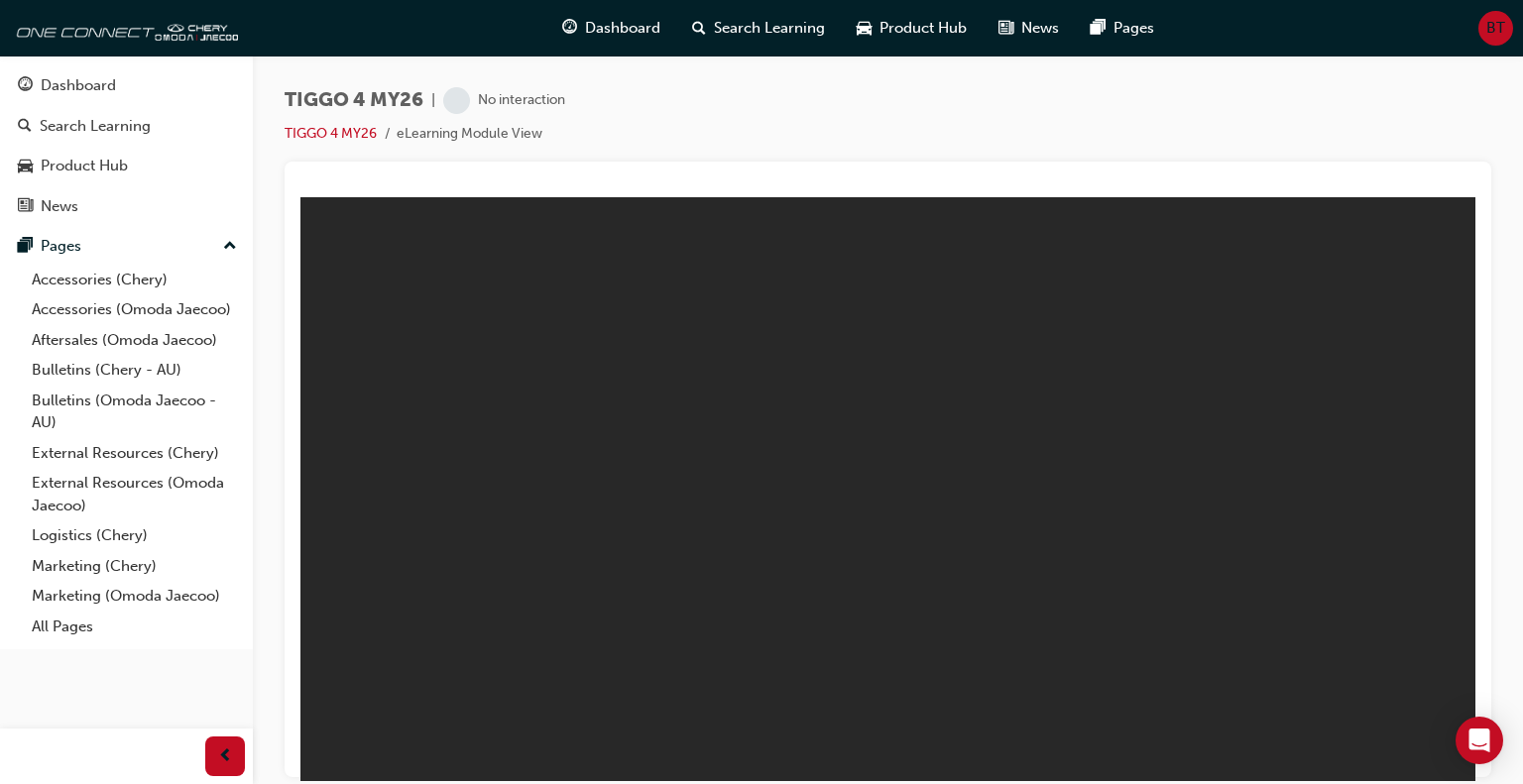 scroll, scrollTop: 0, scrollLeft: 0, axis: both 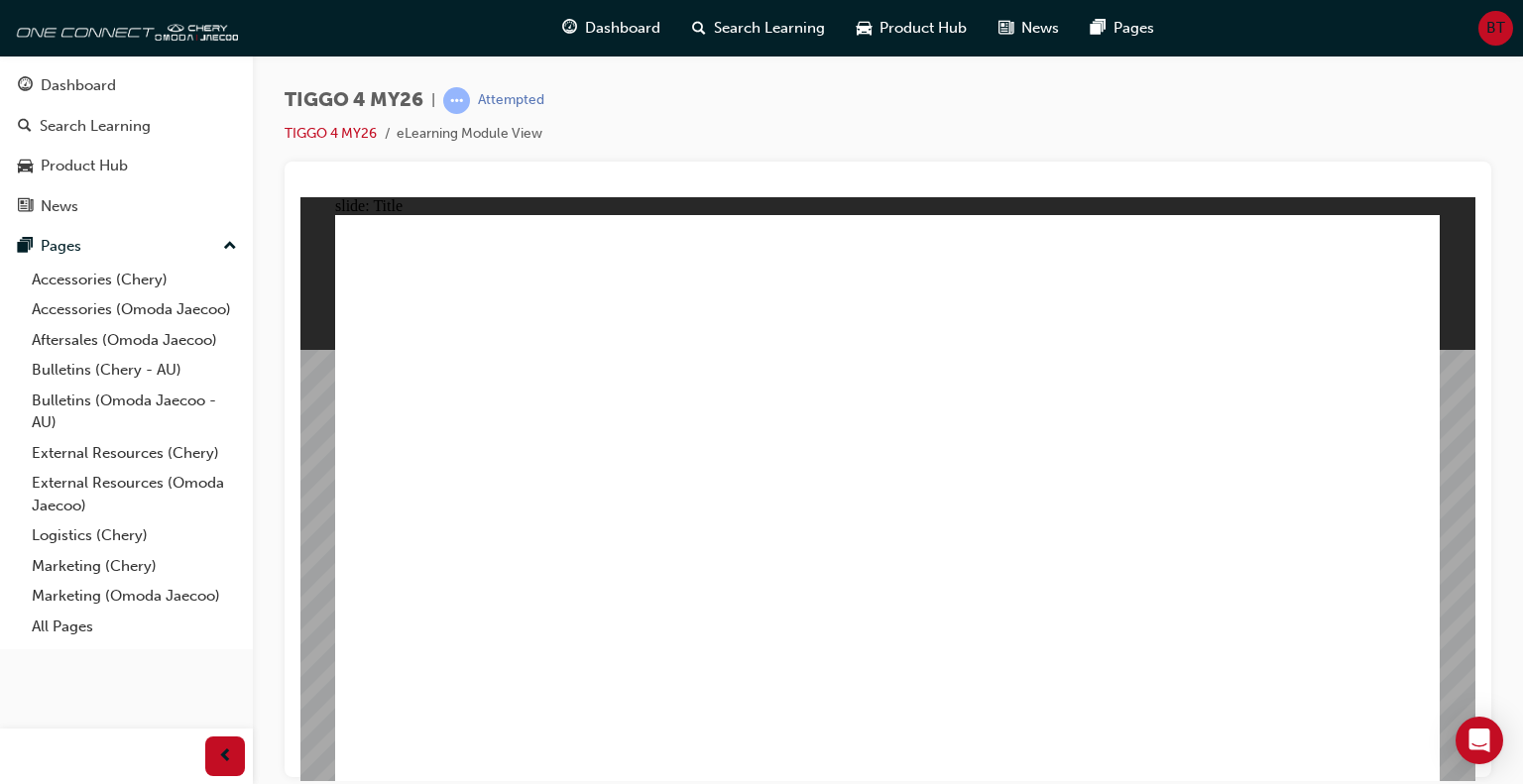 click 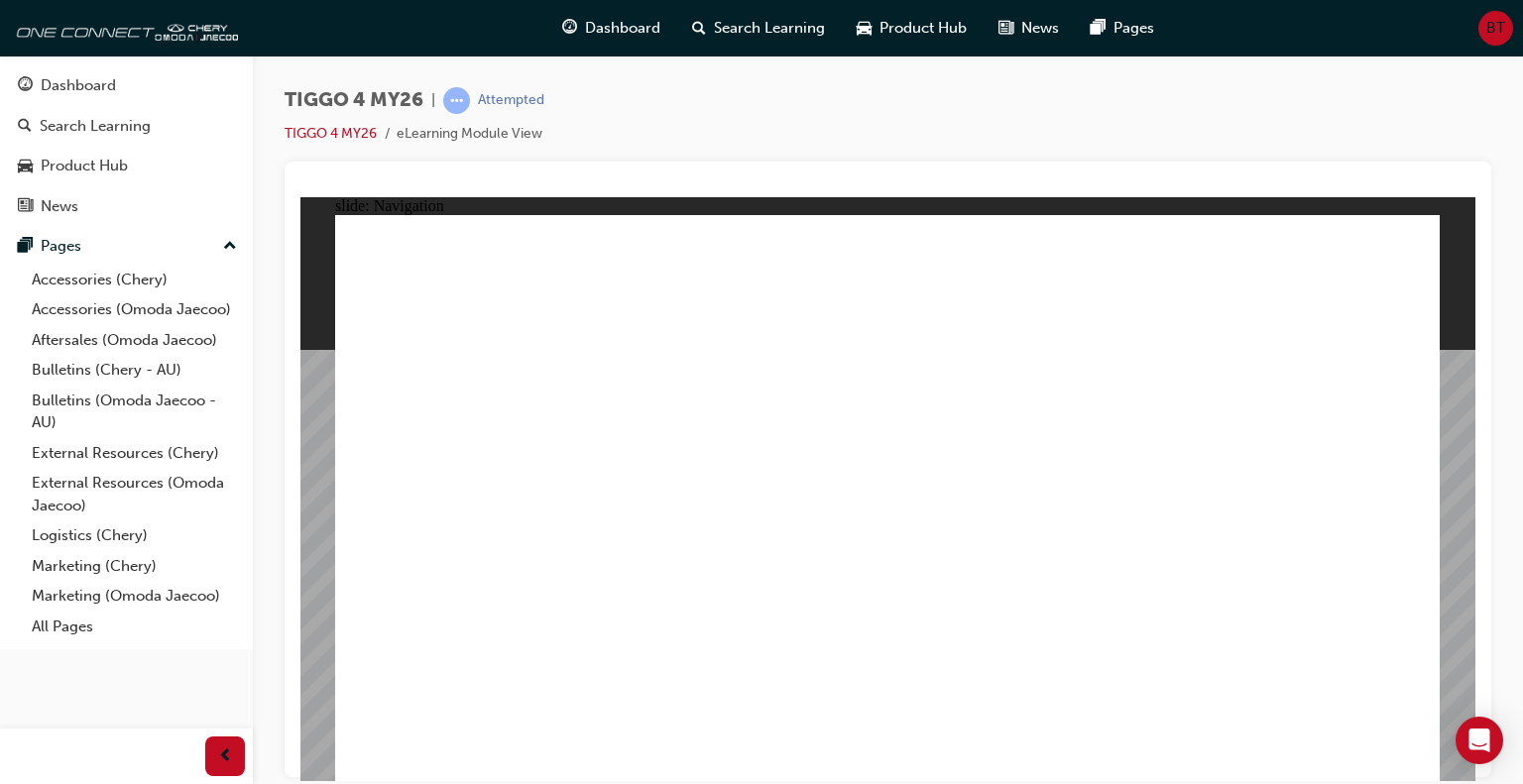 click 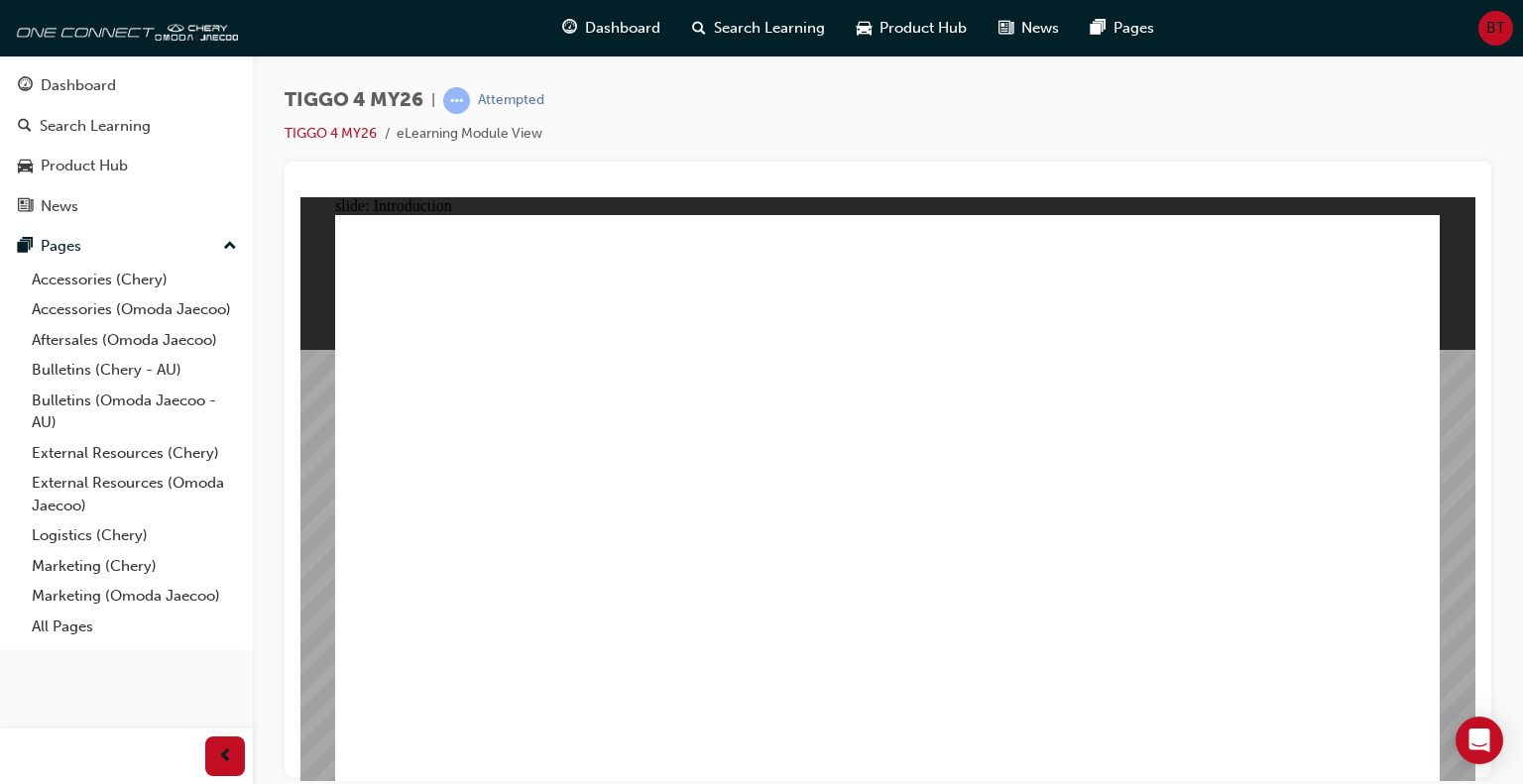 click on "MENU RESOURCES Chery Motor introduces TIGGO 4, MY 26. Added style with an all new hybrid drive line option. Since launch, Tiggo 4 has impressed the toughest critics as being the premium small SUV packed with technology and value for money. [DATE] - Illustrations may contain overseas and pre-production models. Specifications are subject to change. Whilst Chery Motor endeavours to ensure accuracy of information at the time of publication, for confirmation, always refer to the latest features and specification sheets available from the Chery Motor Australia website. cherymotor.com.au" at bounding box center (887, 2630) 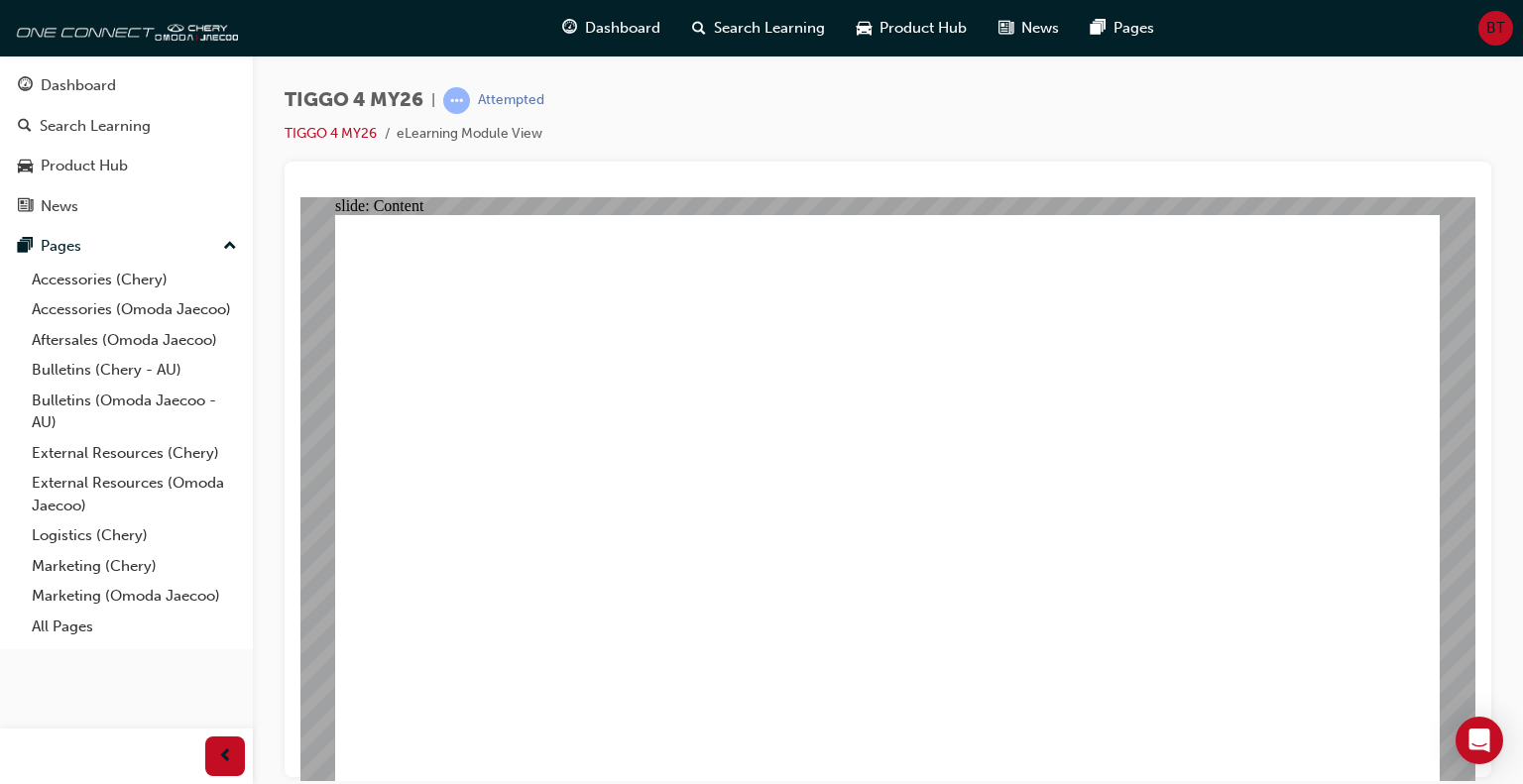 click 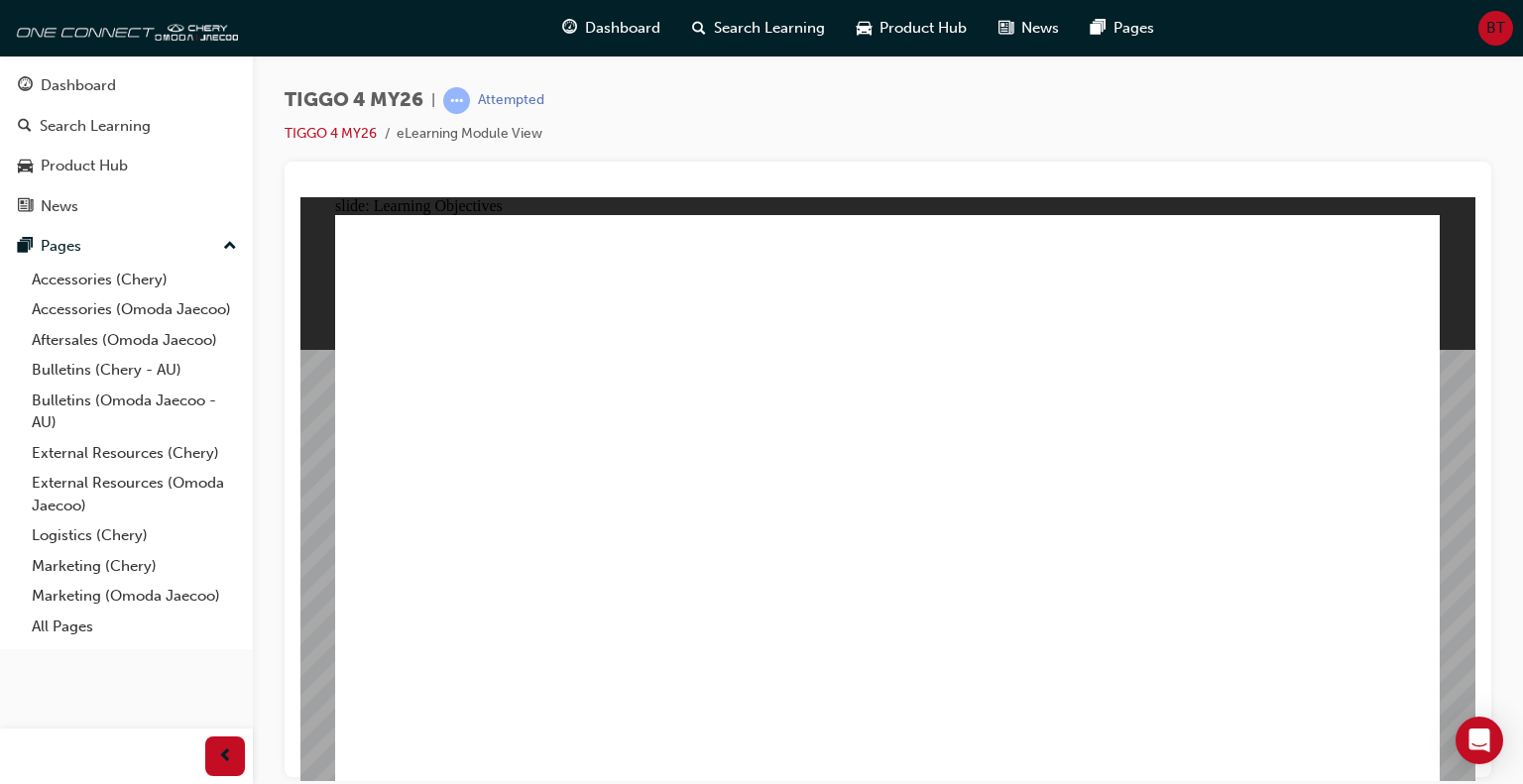 click 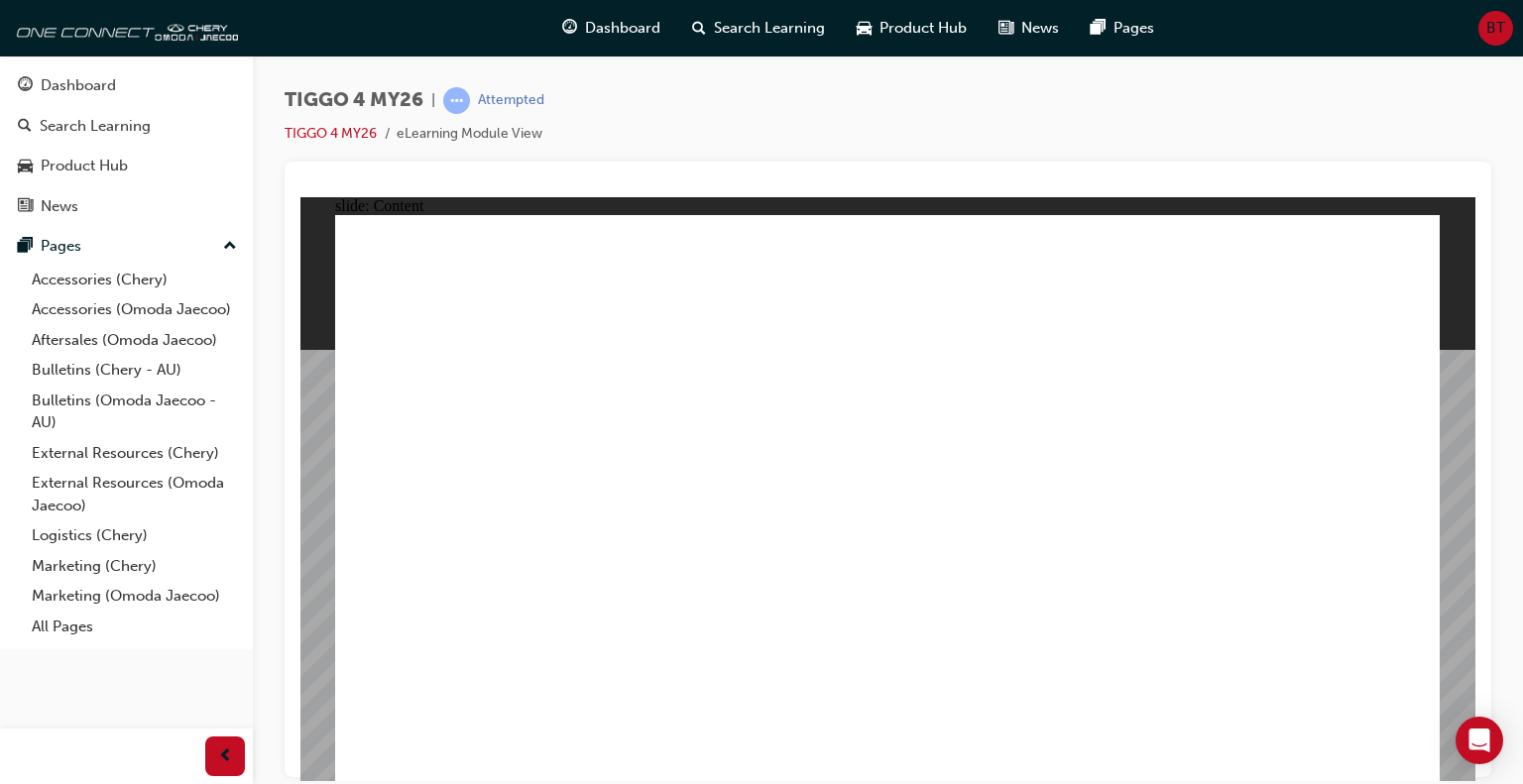 click 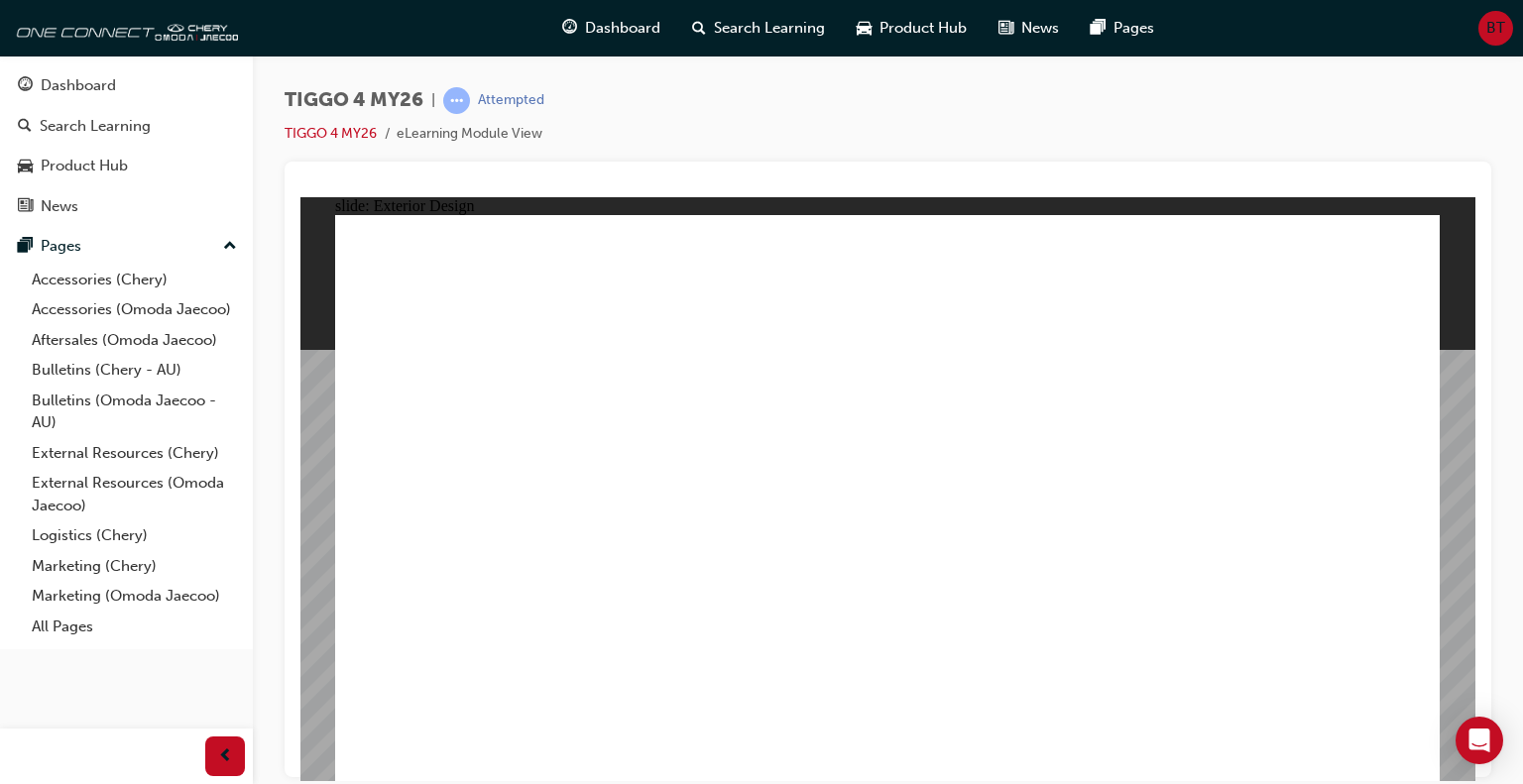 click 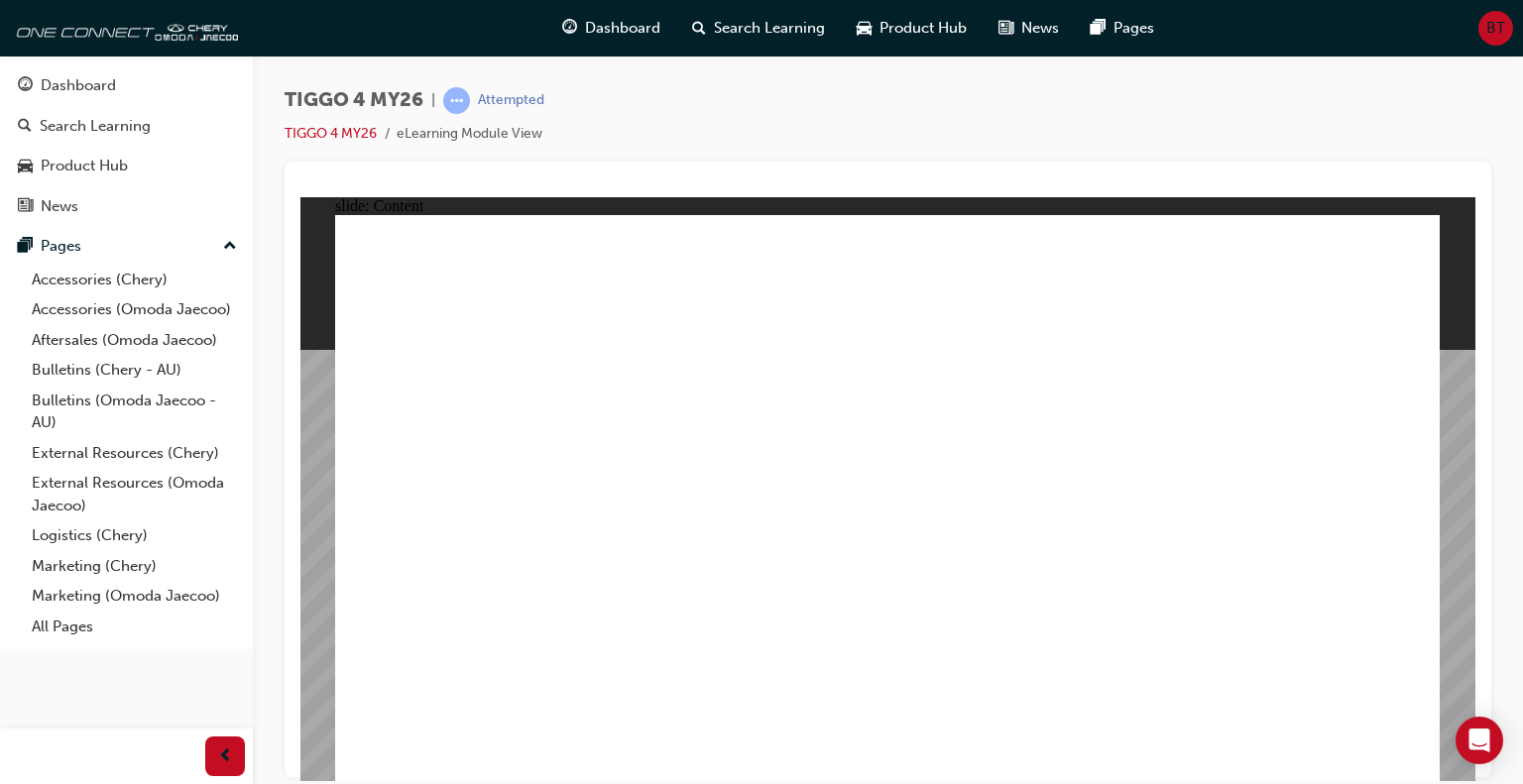 click 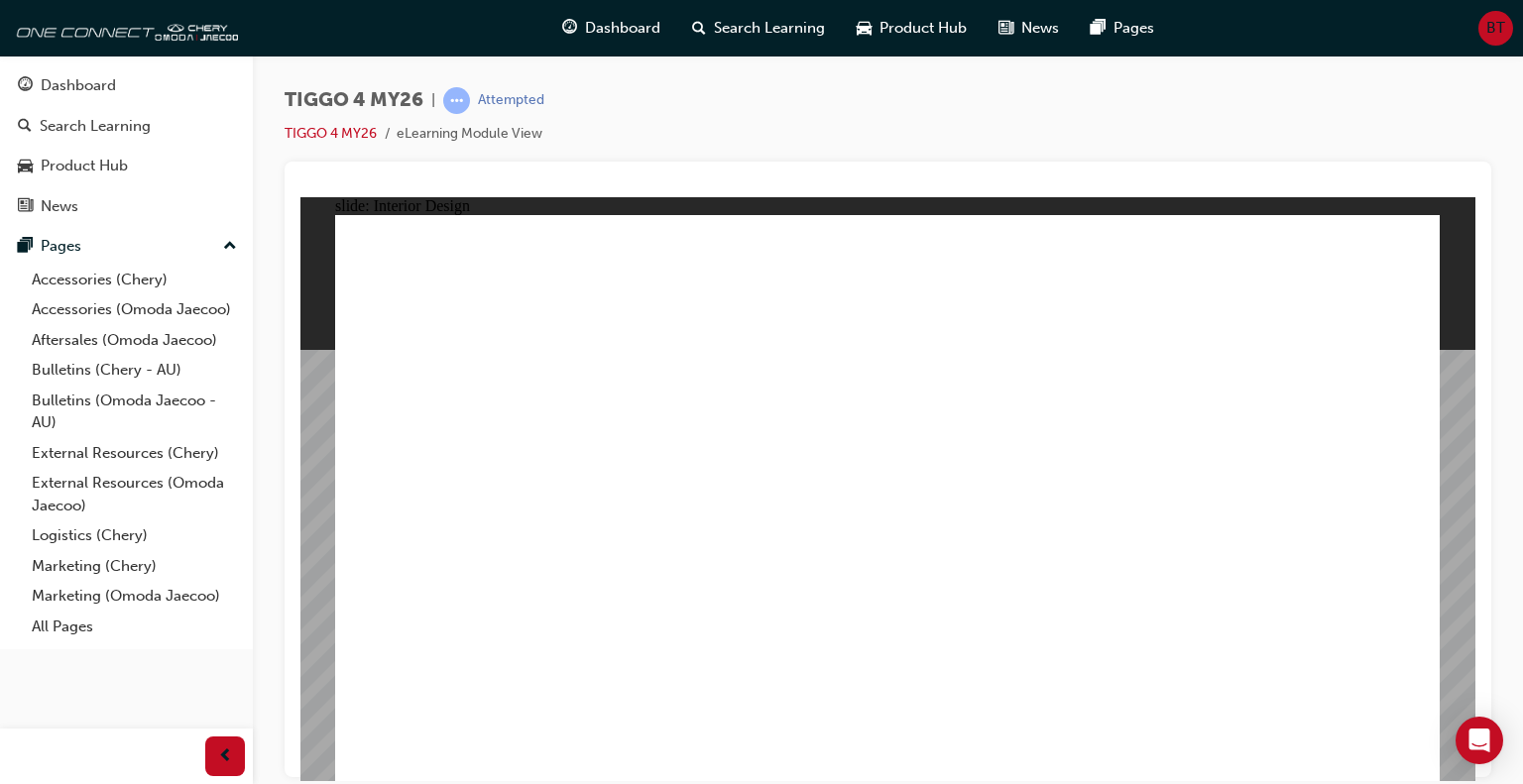 click 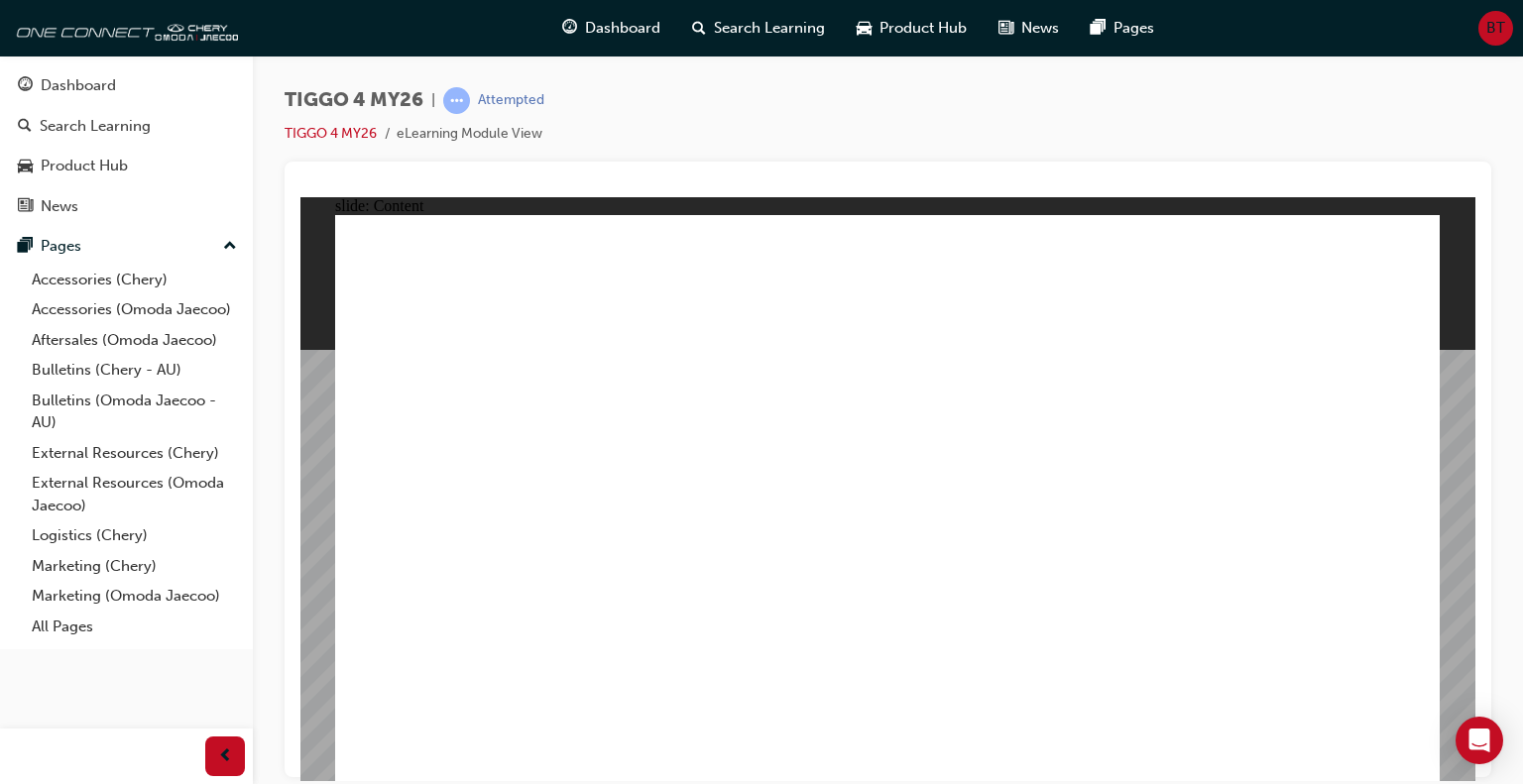 click 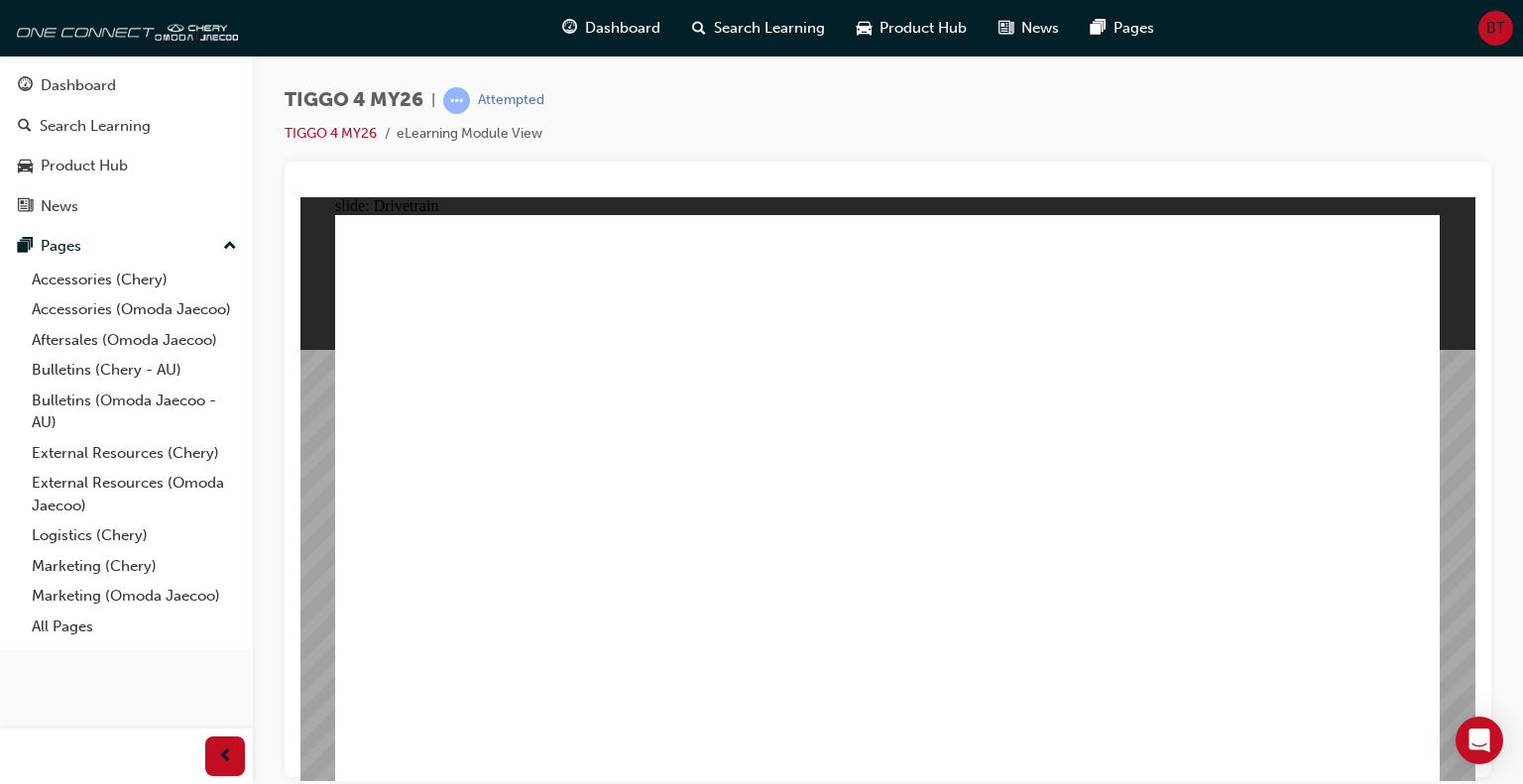 click 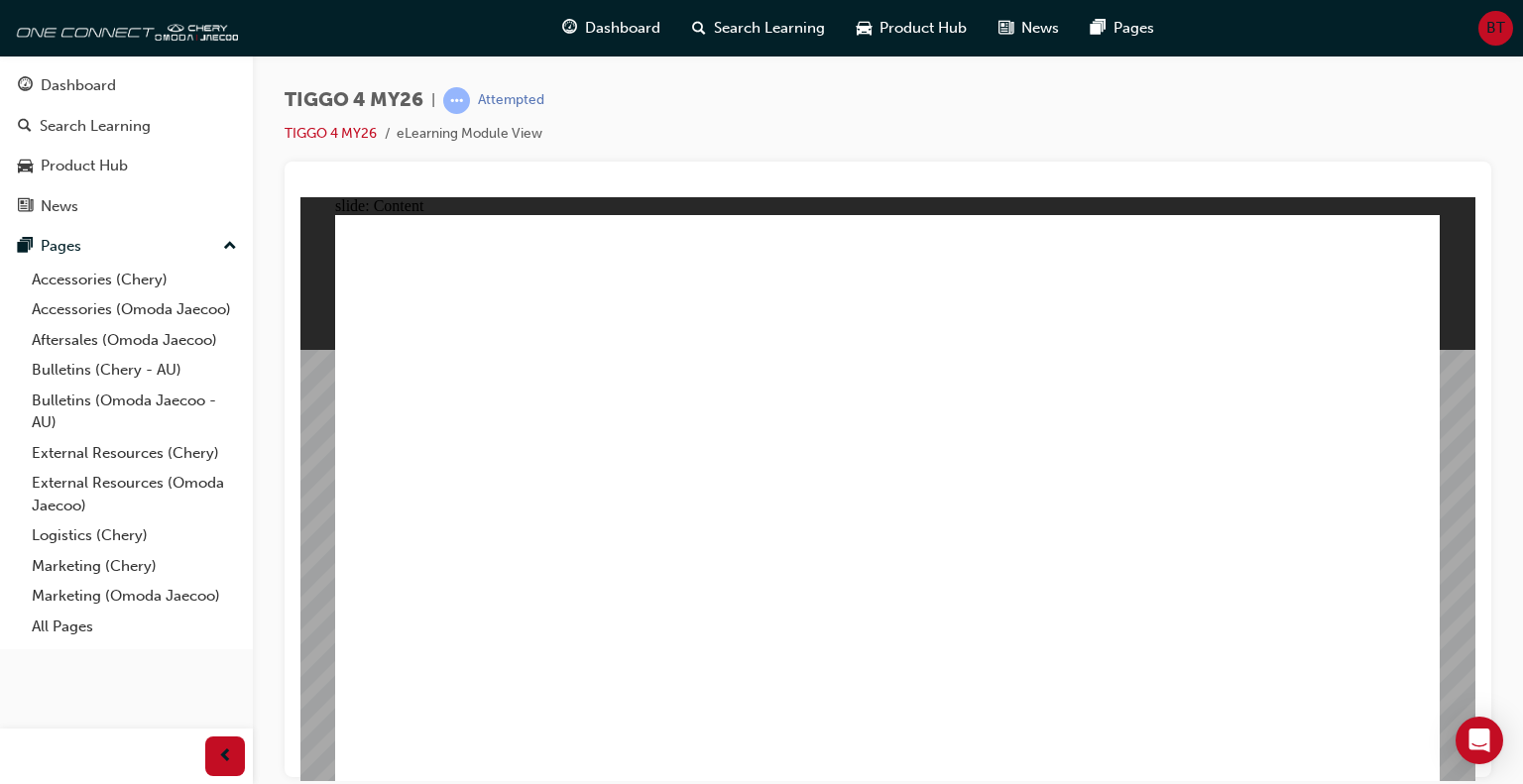click 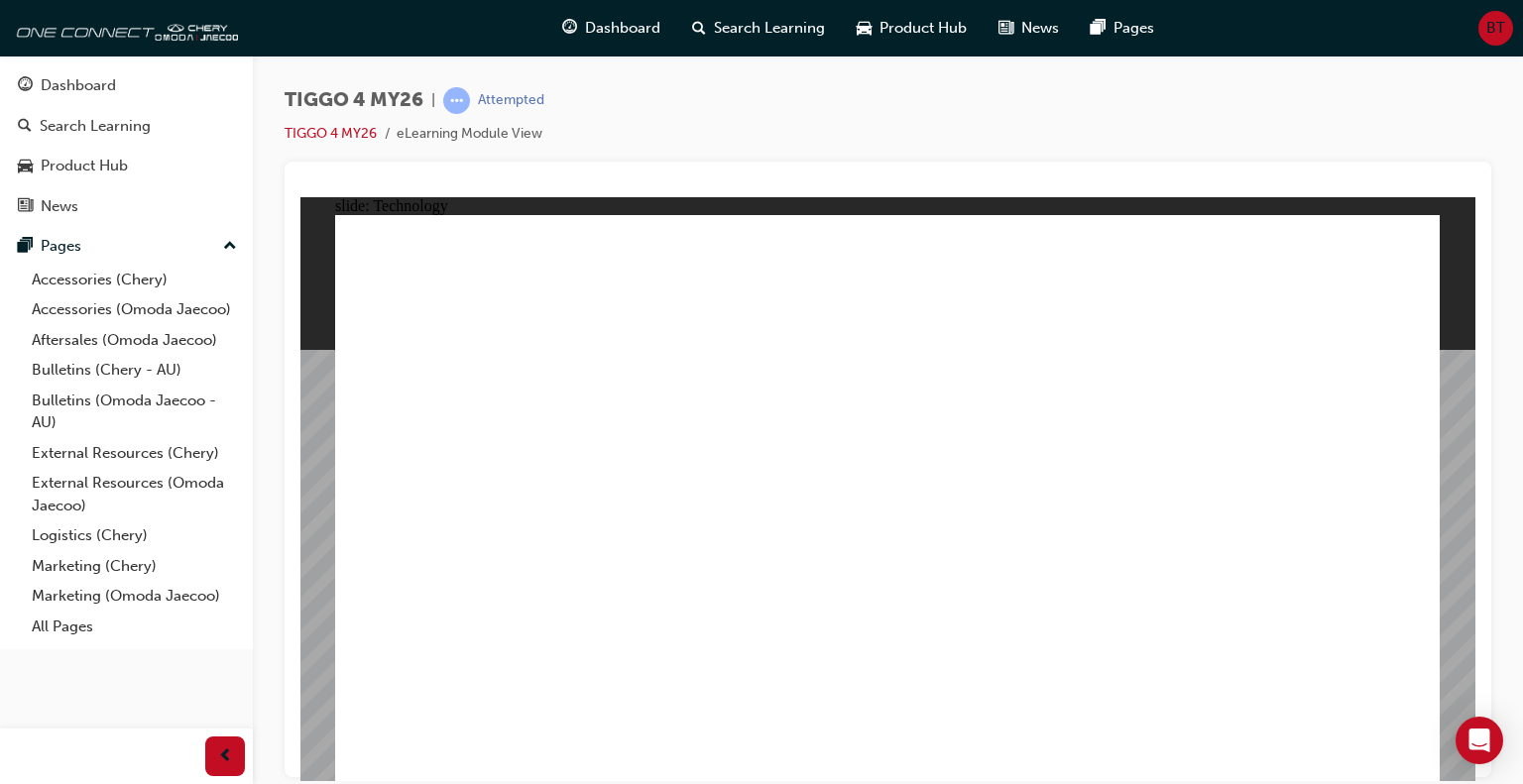 click 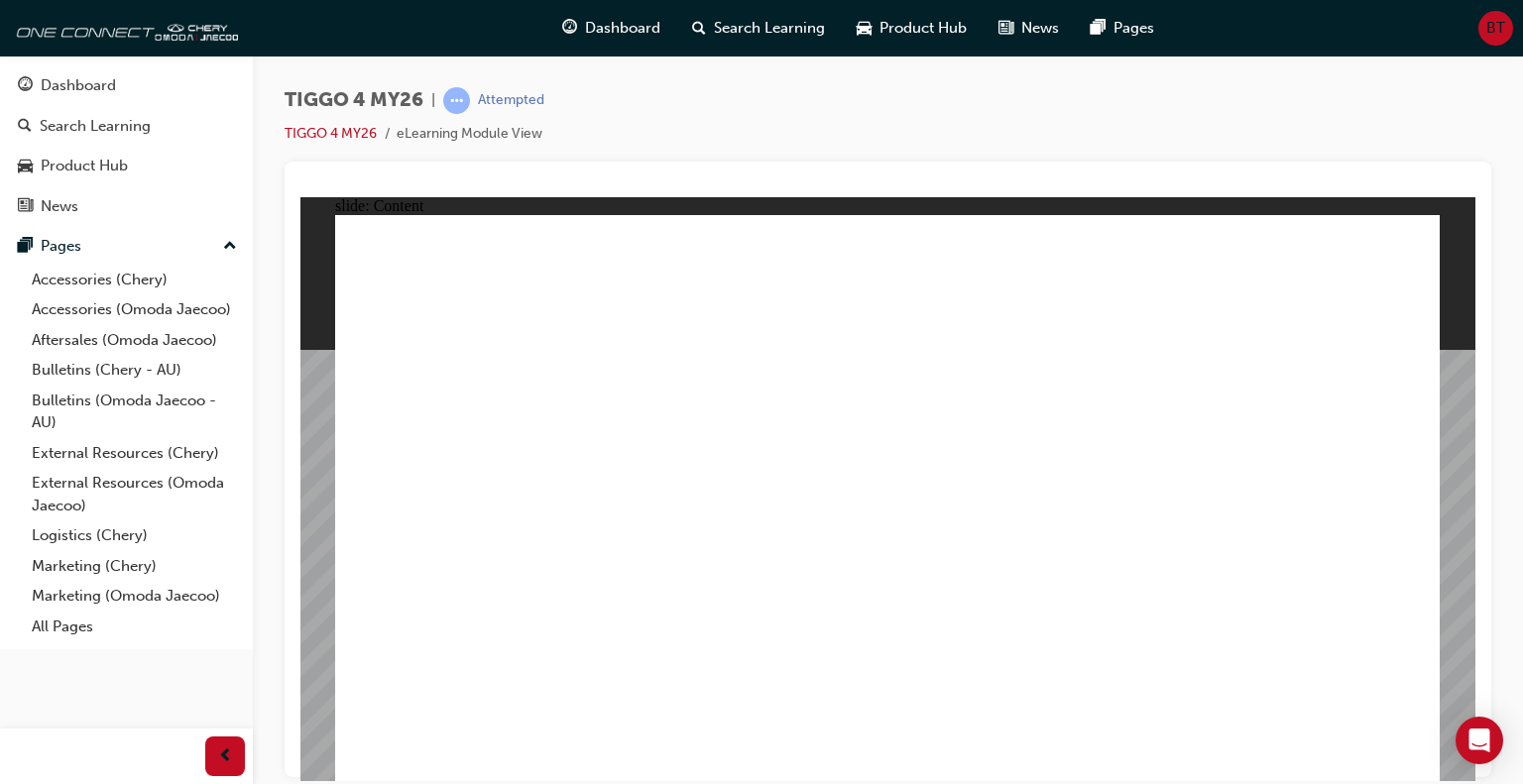 click 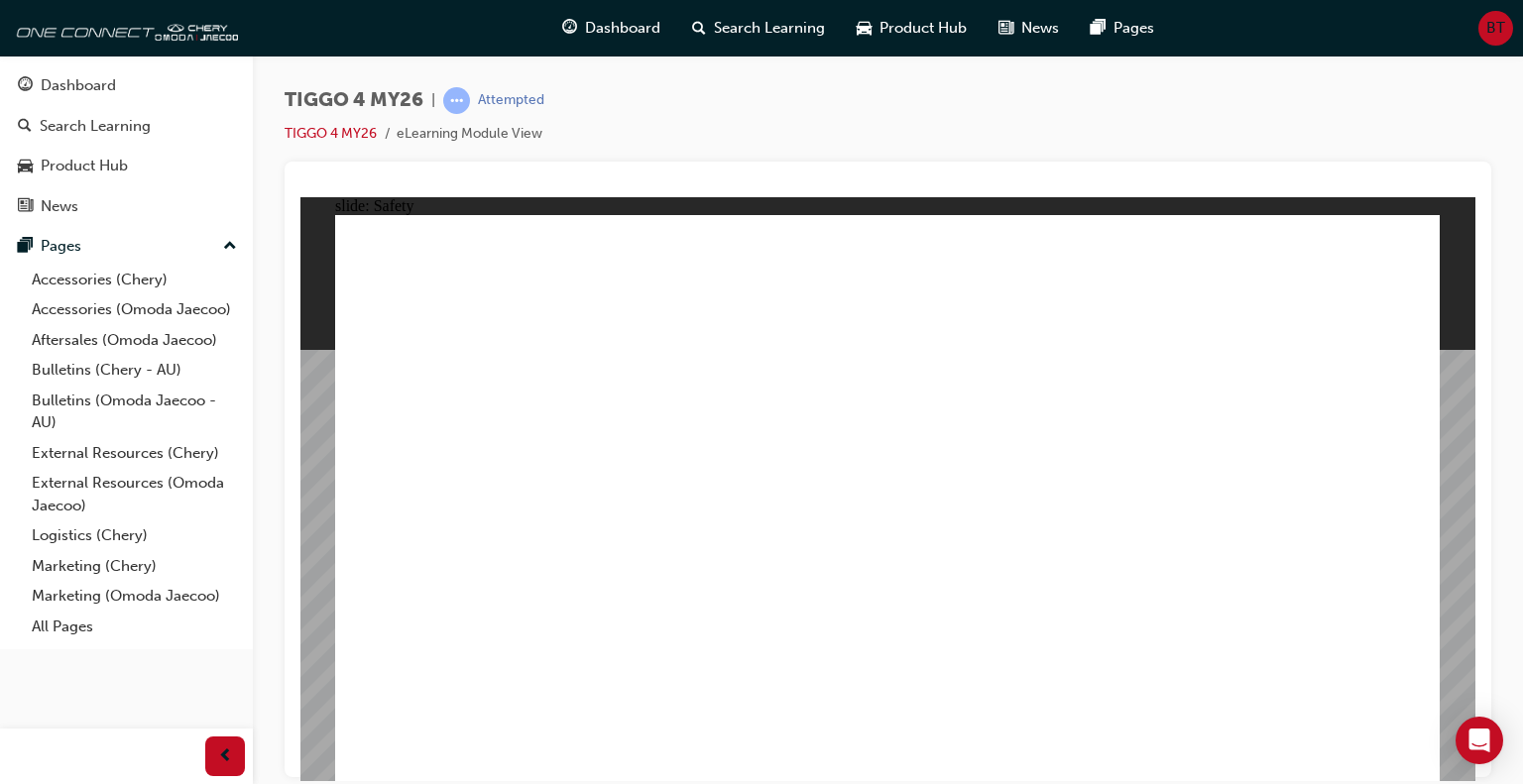 click 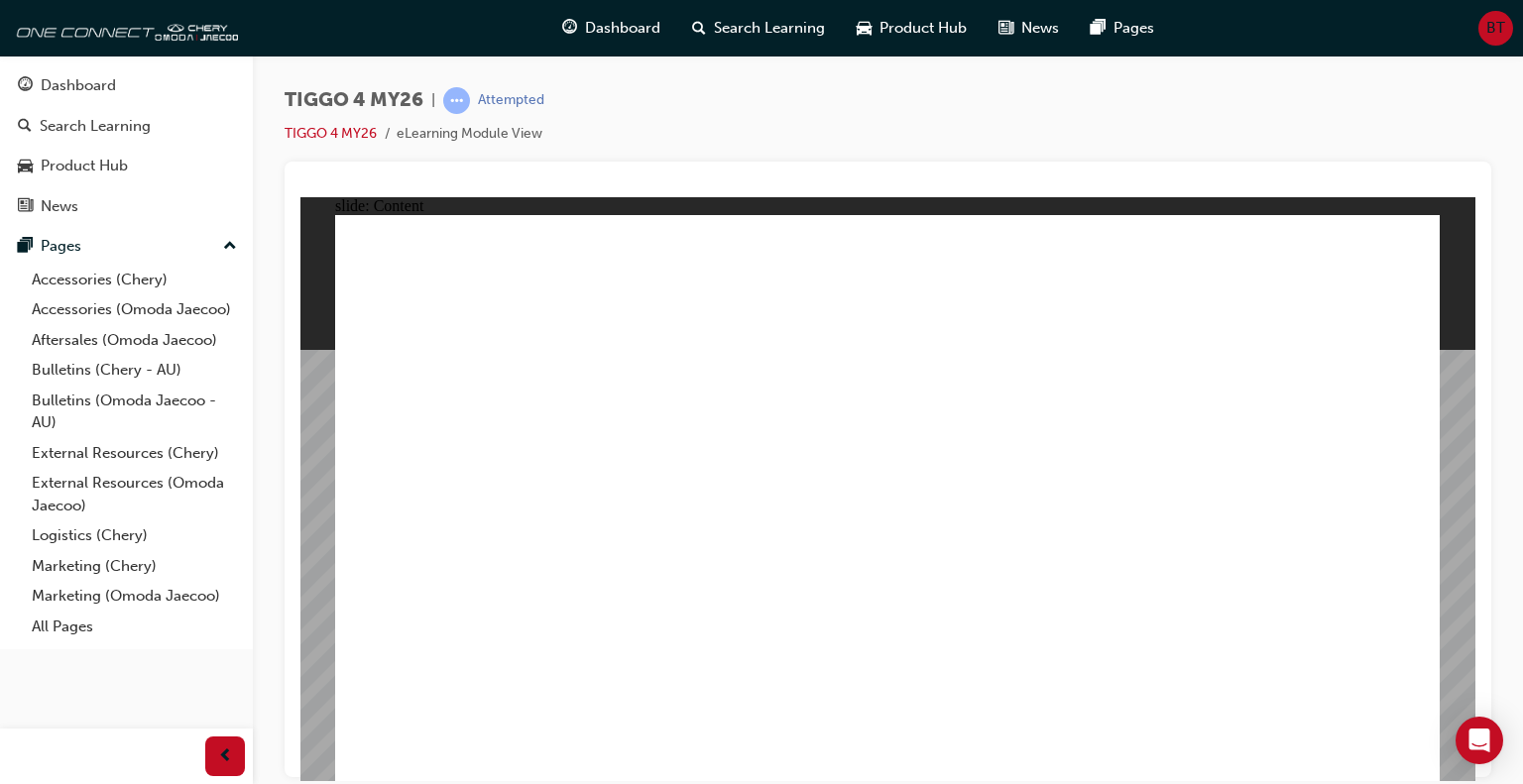click 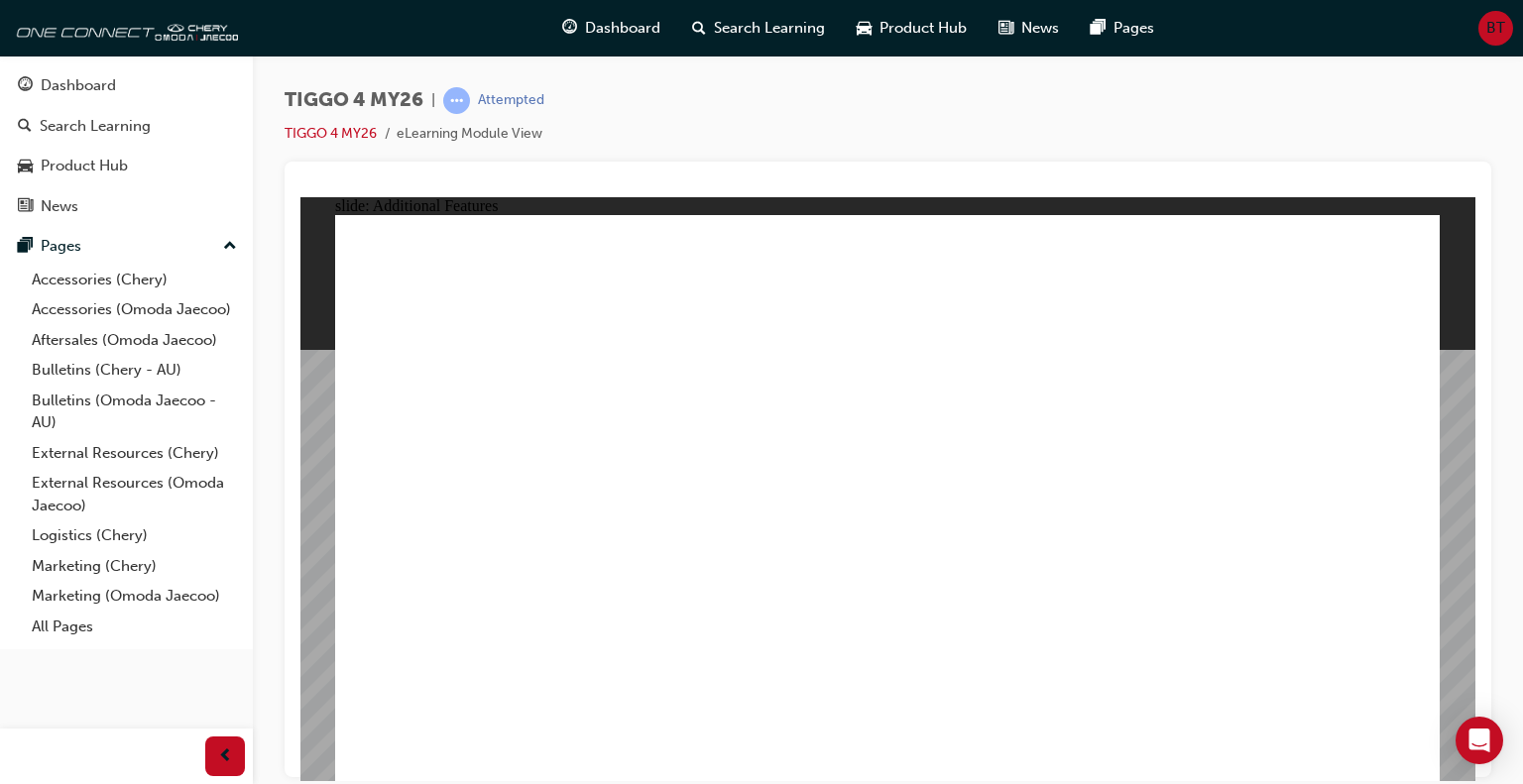 click 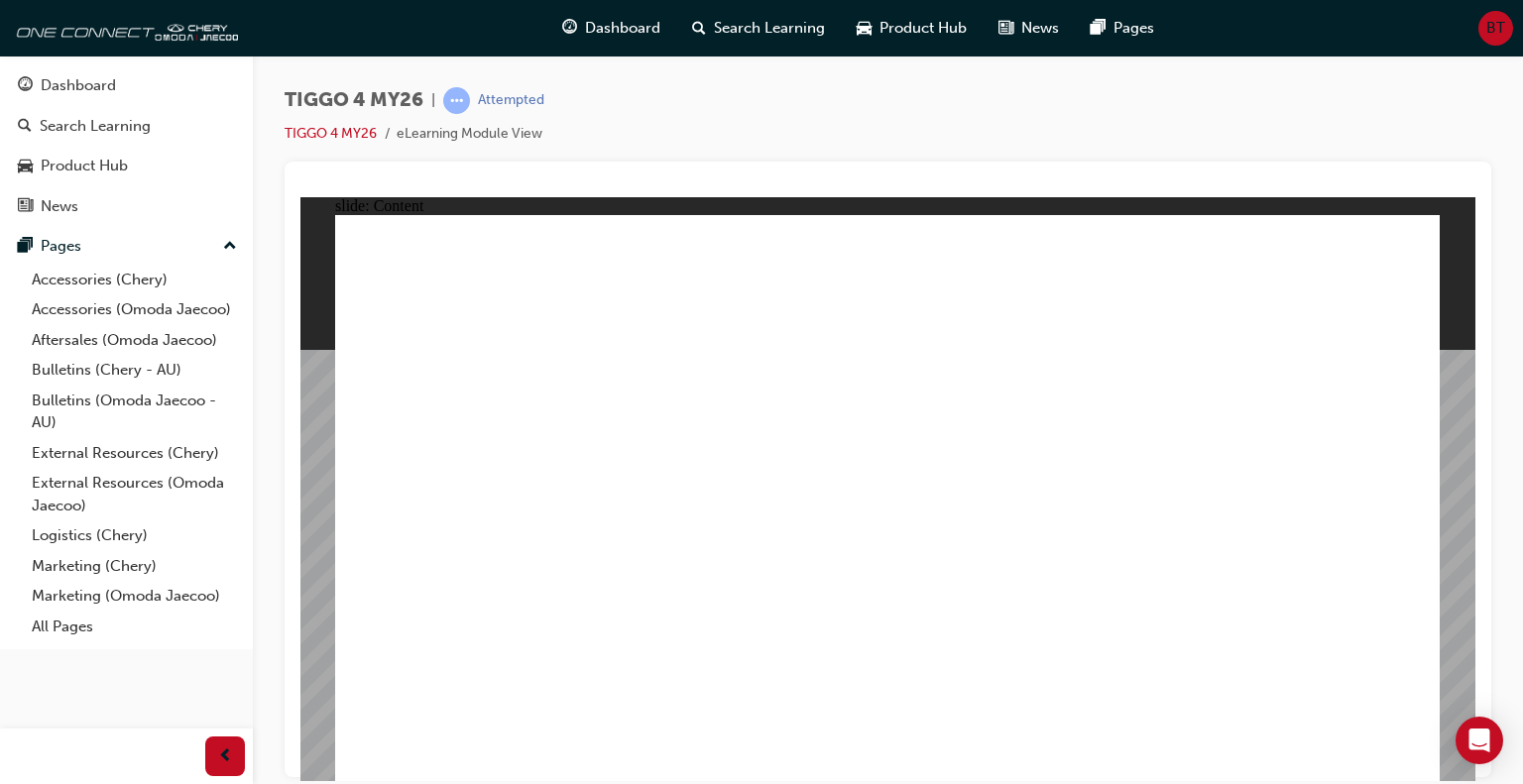 click 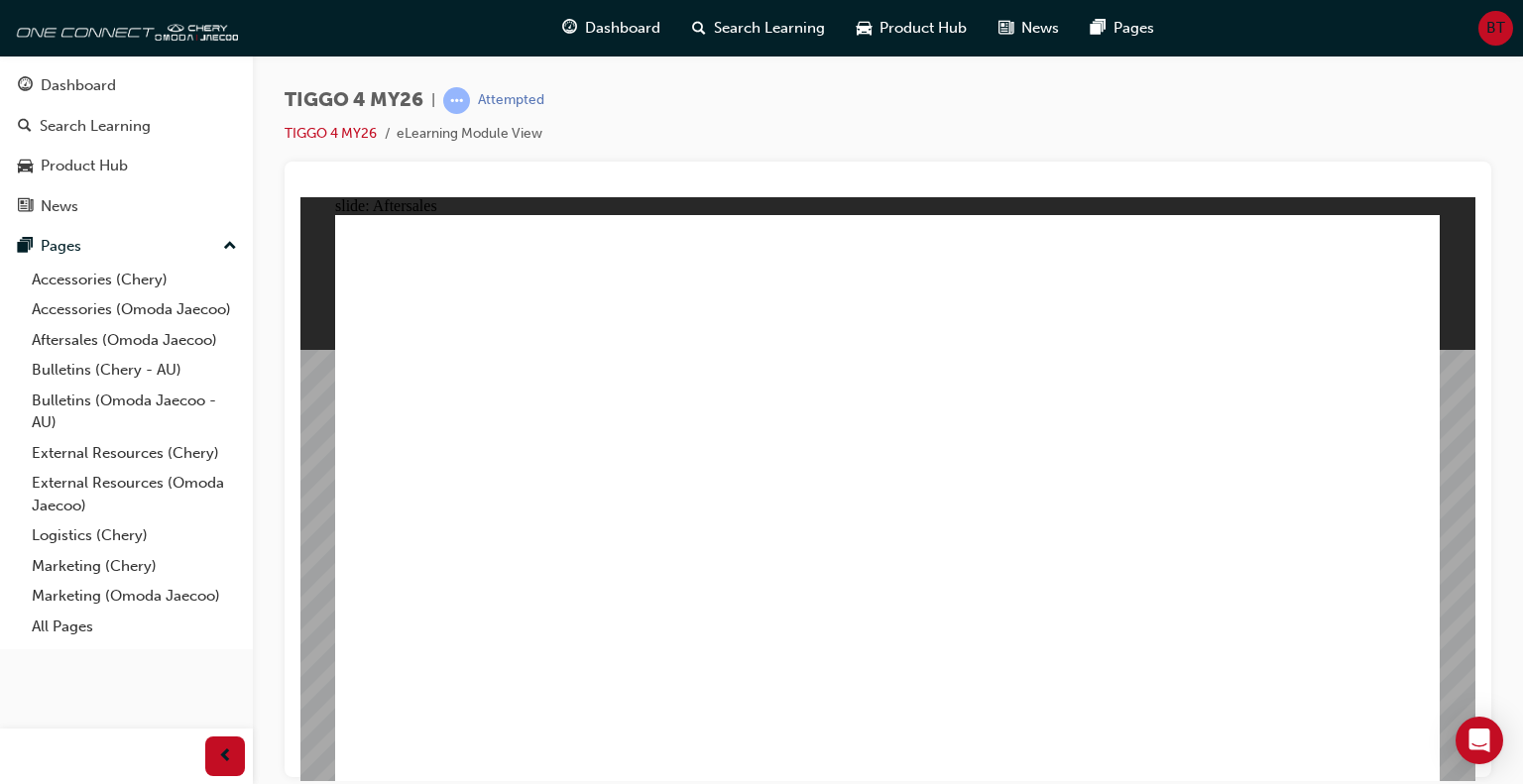 click 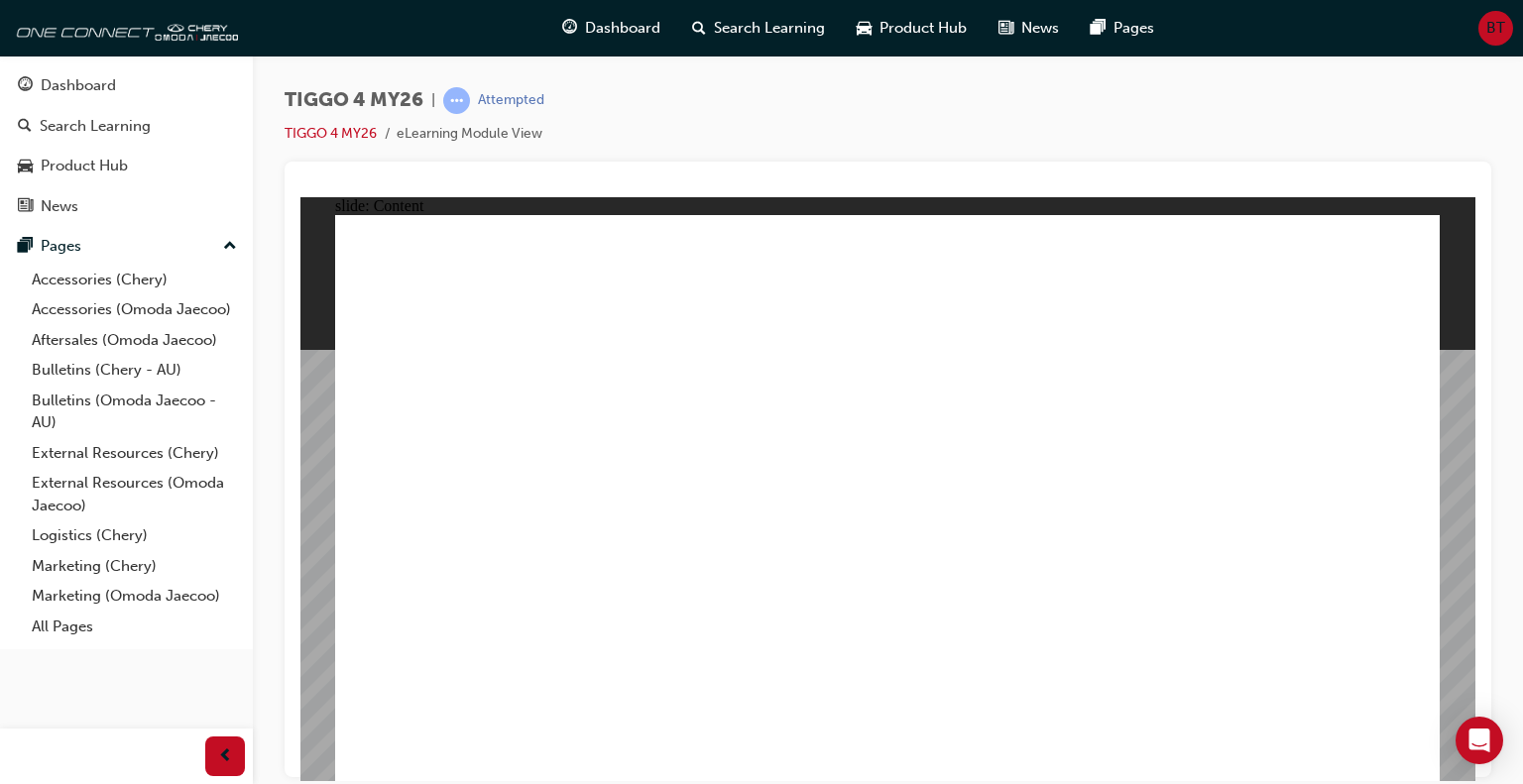 click 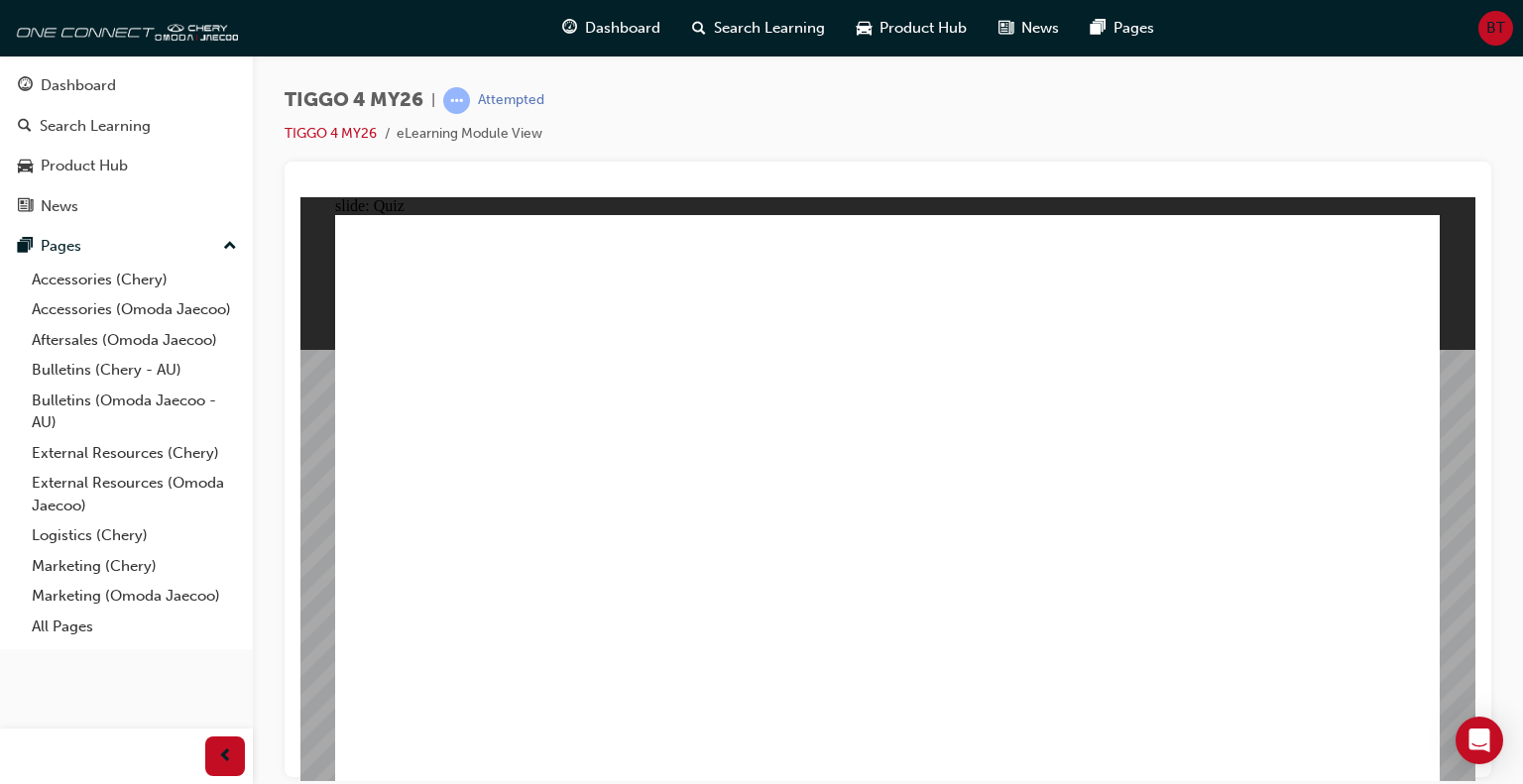 click 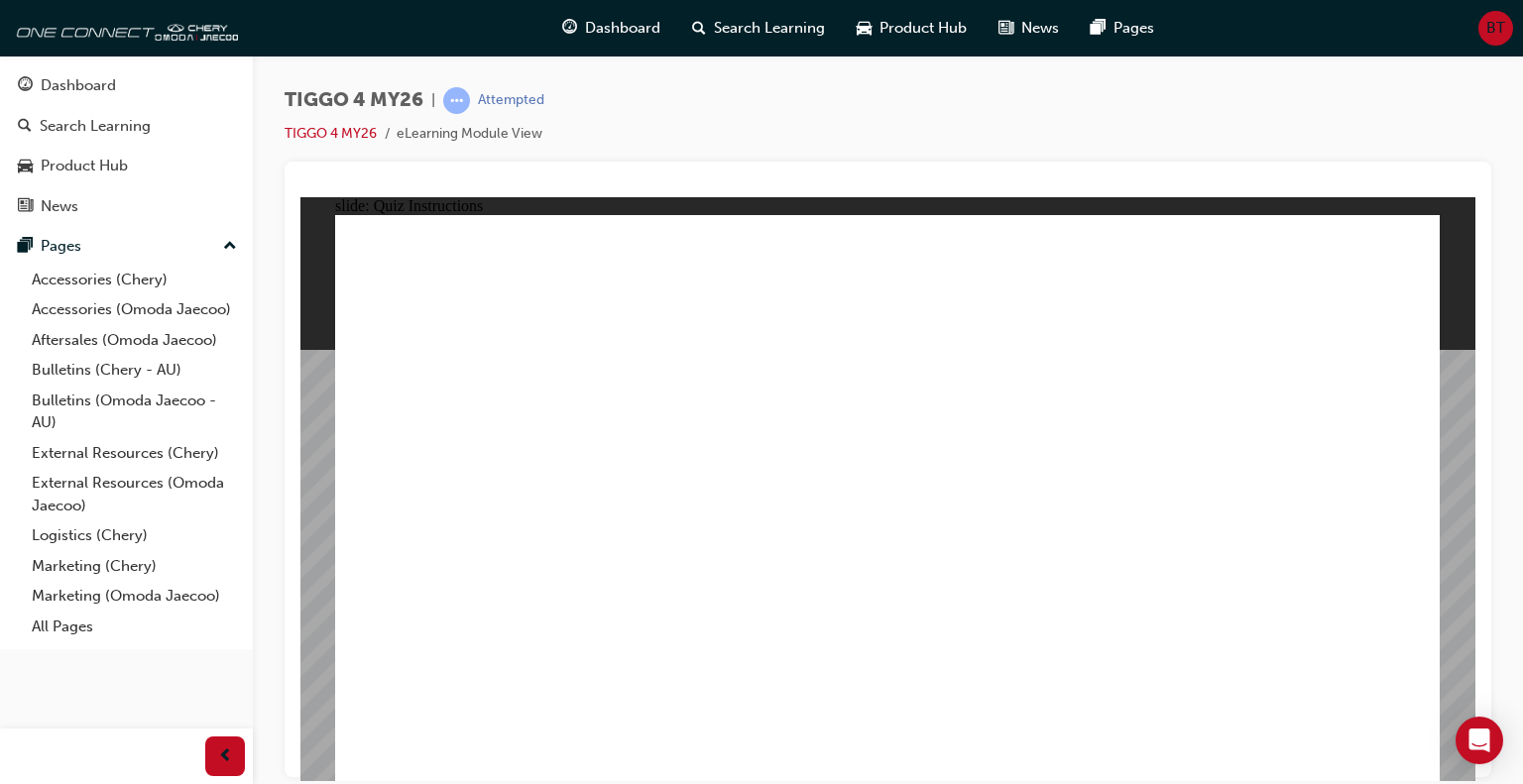 click 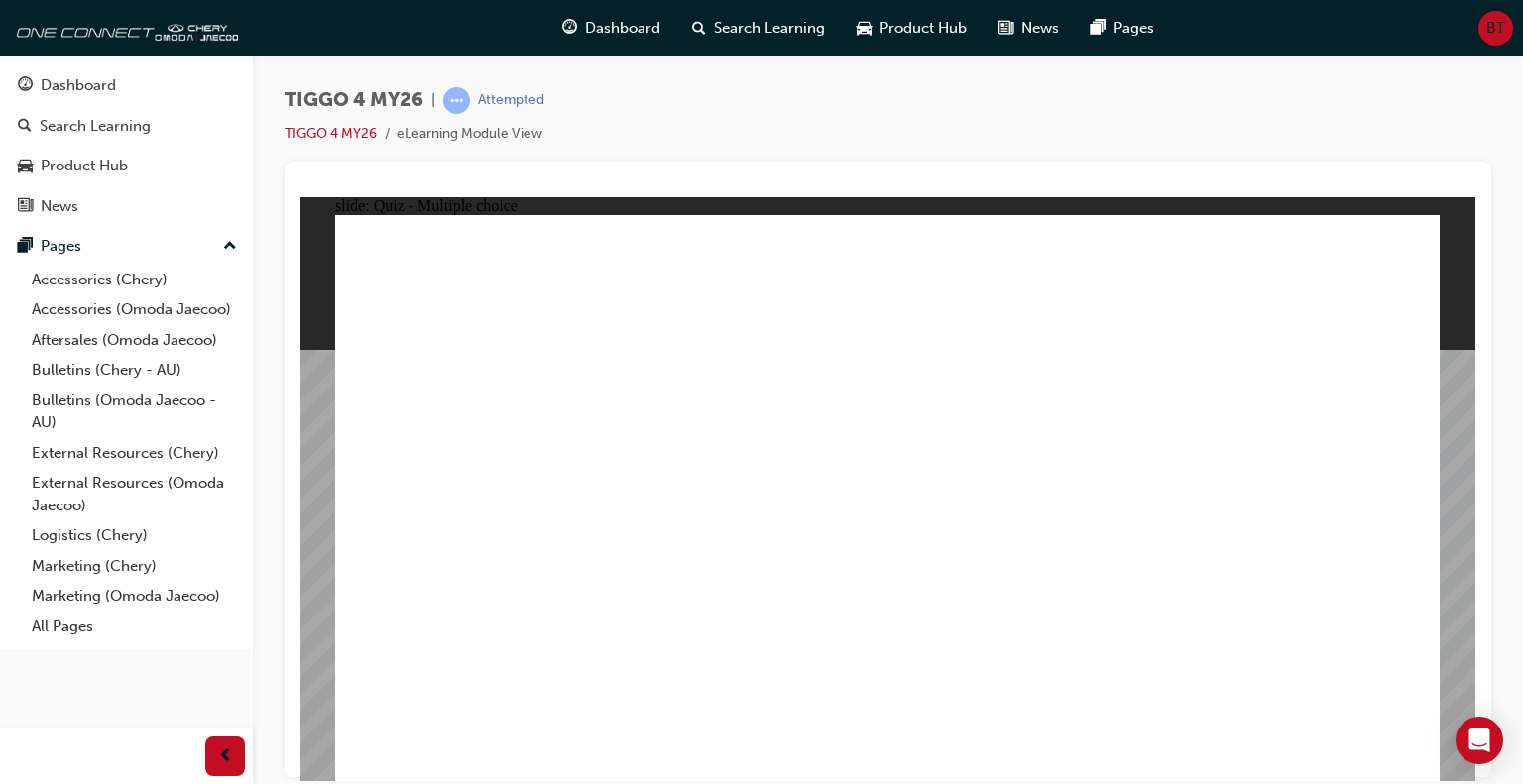 click 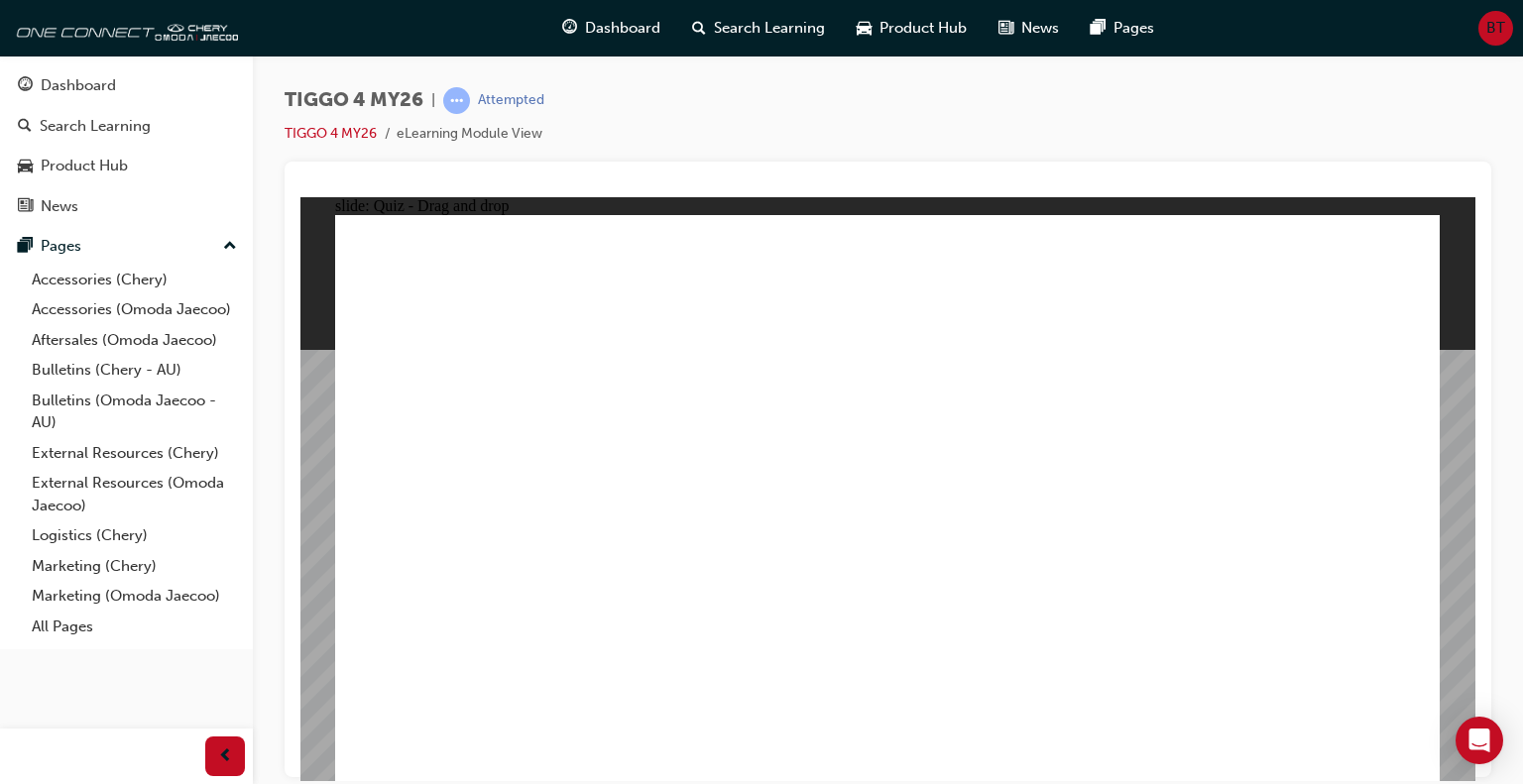 drag, startPoint x: 458, startPoint y: 412, endPoint x: 893, endPoint y: 637, distance: 489.74483 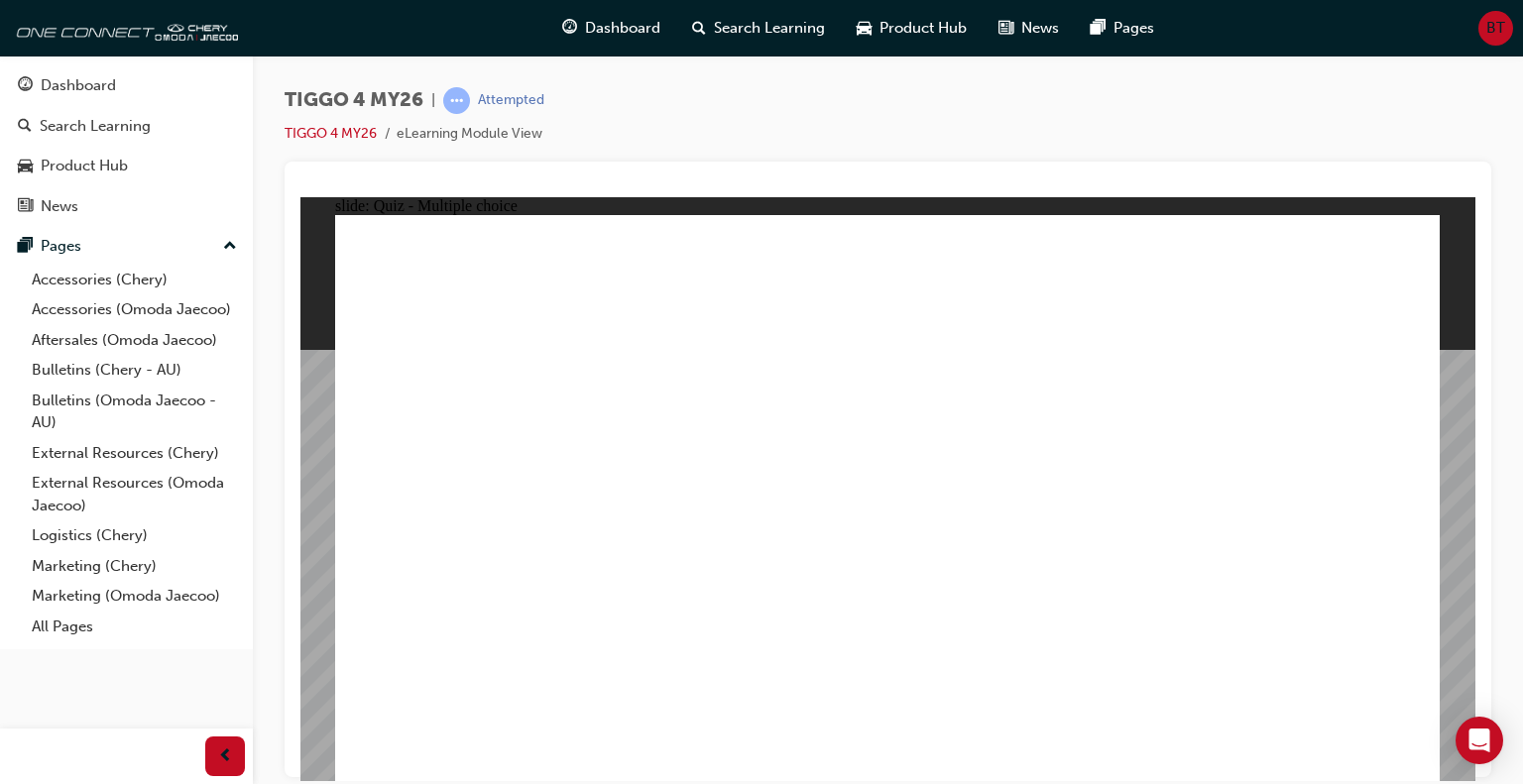 click 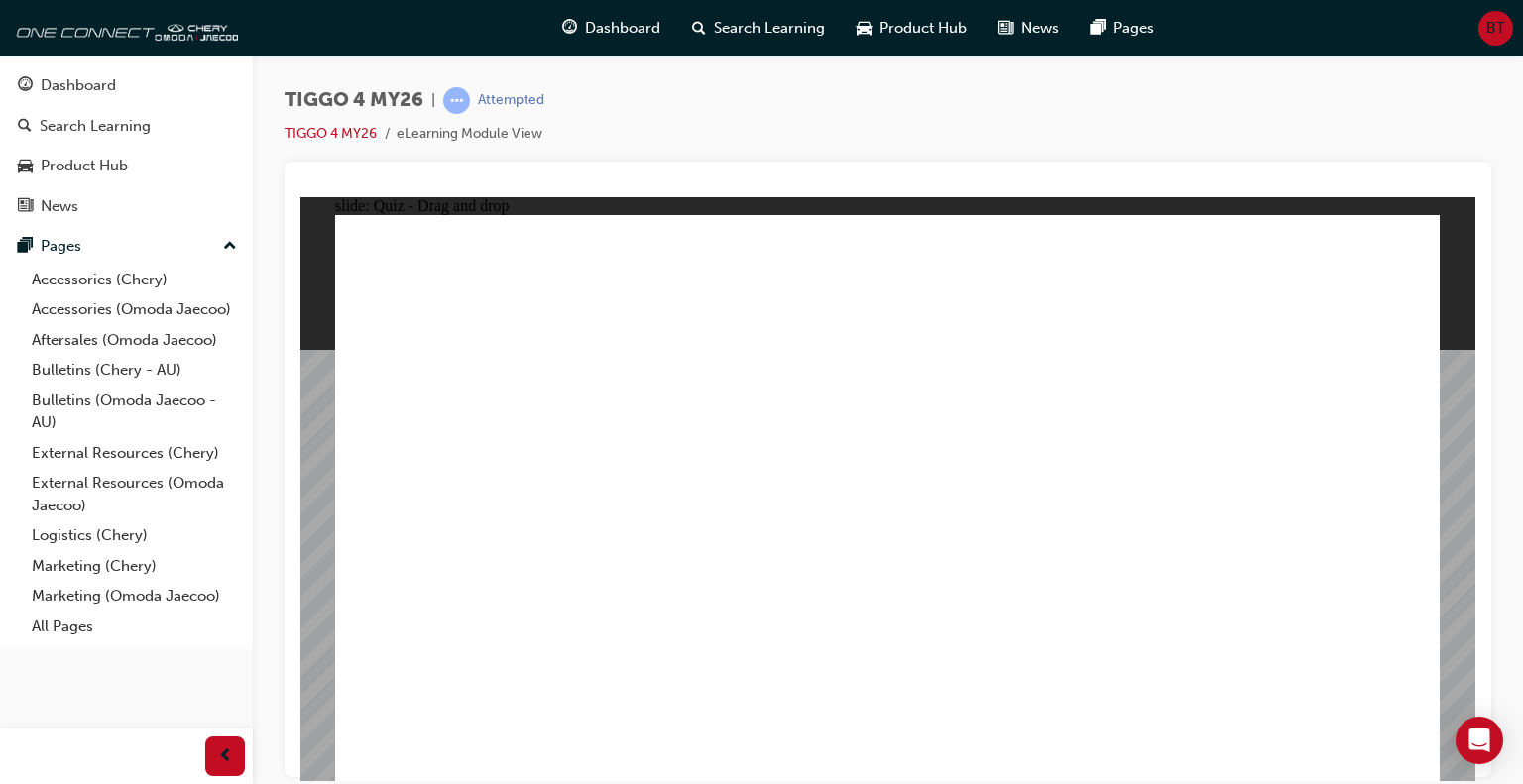drag, startPoint x: 473, startPoint y: 443, endPoint x: 1230, endPoint y: 351, distance: 762.57 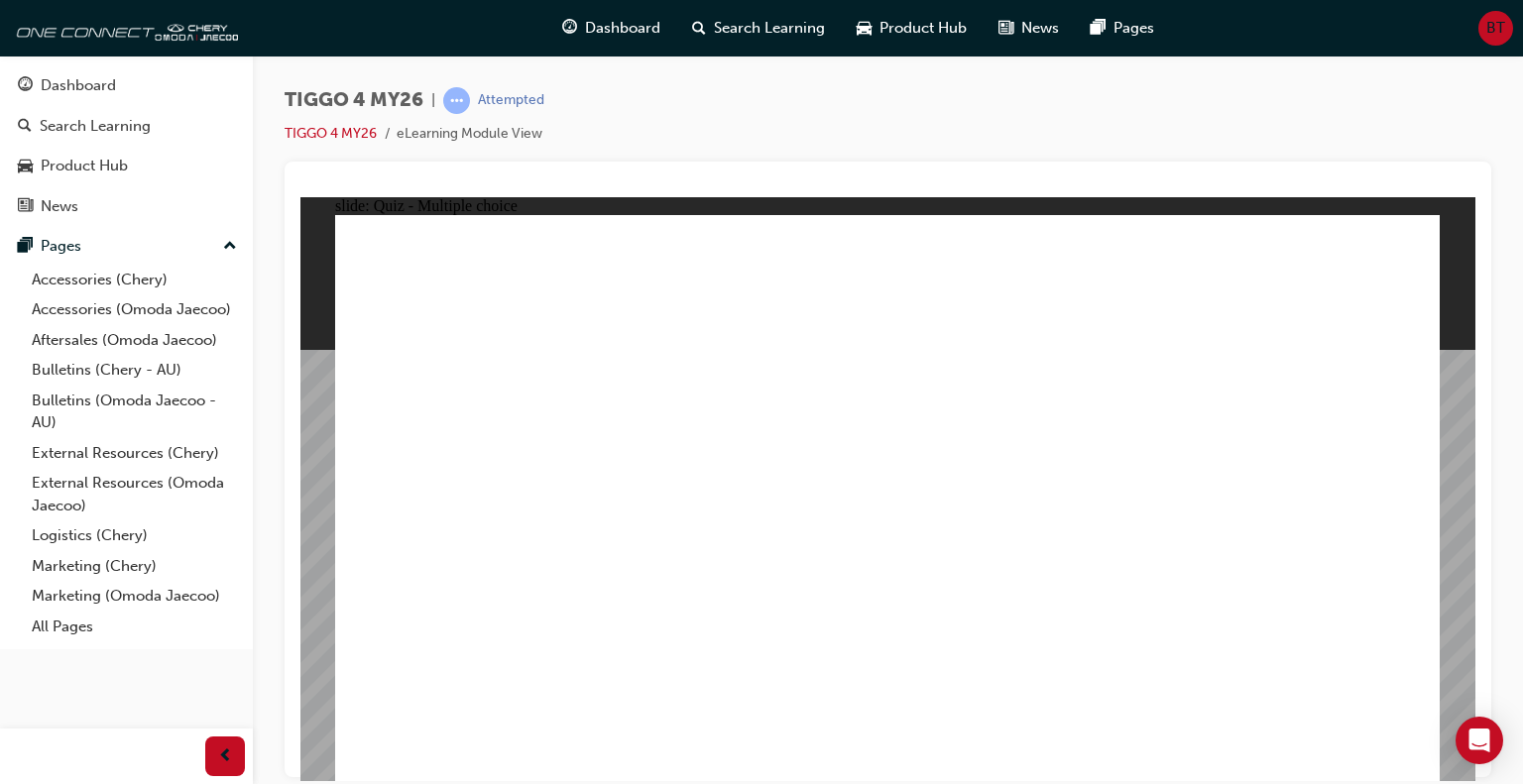 click 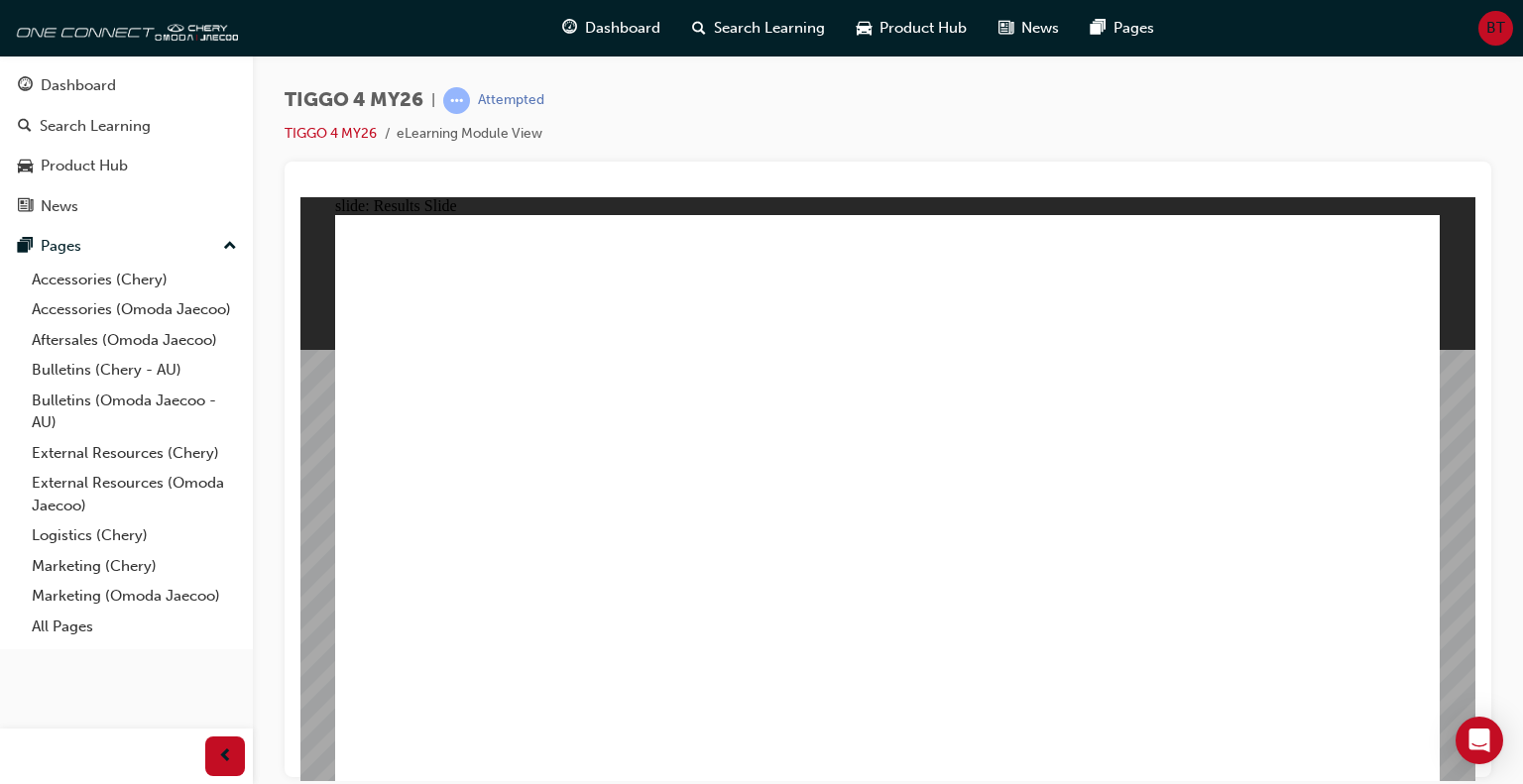 click 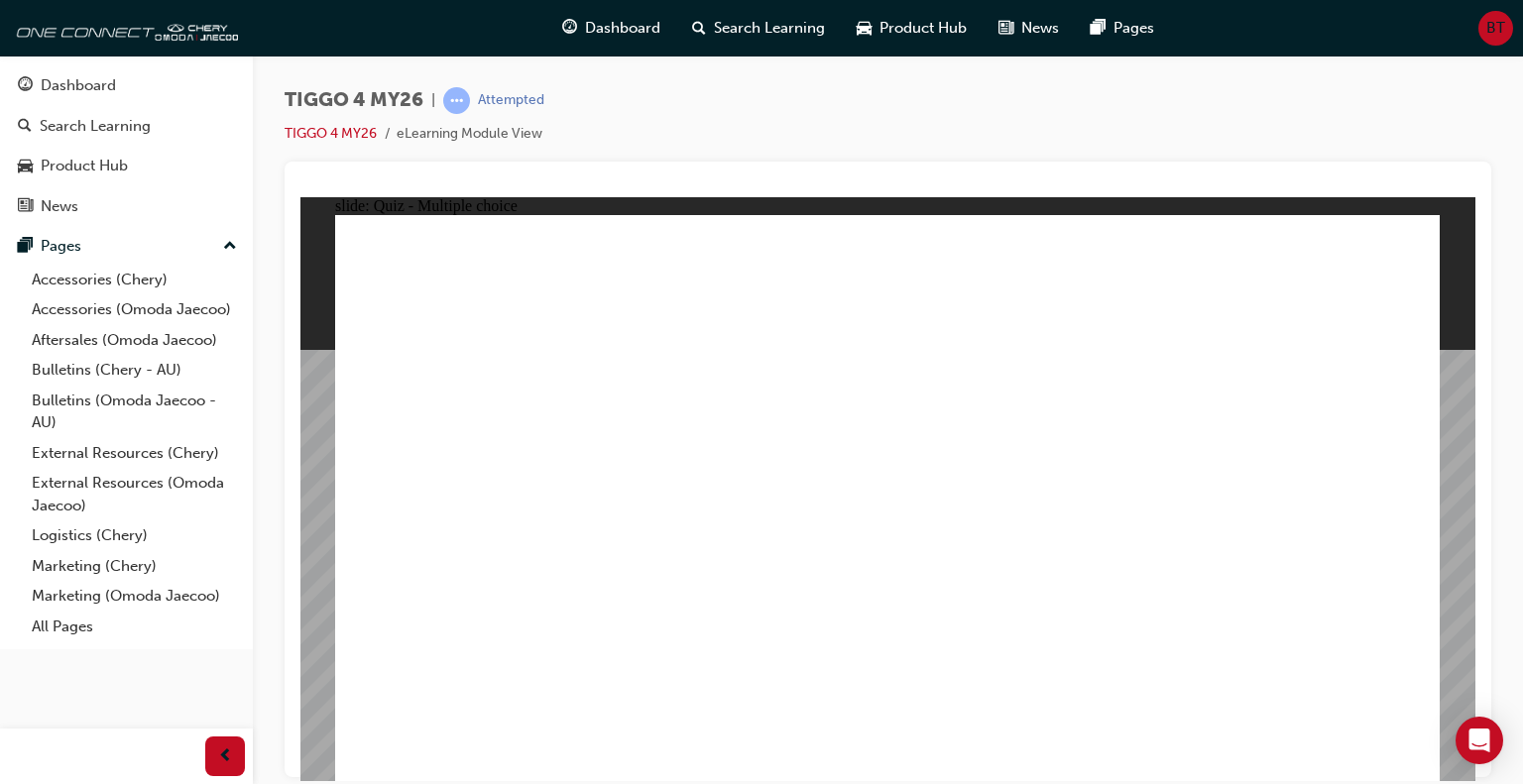 click 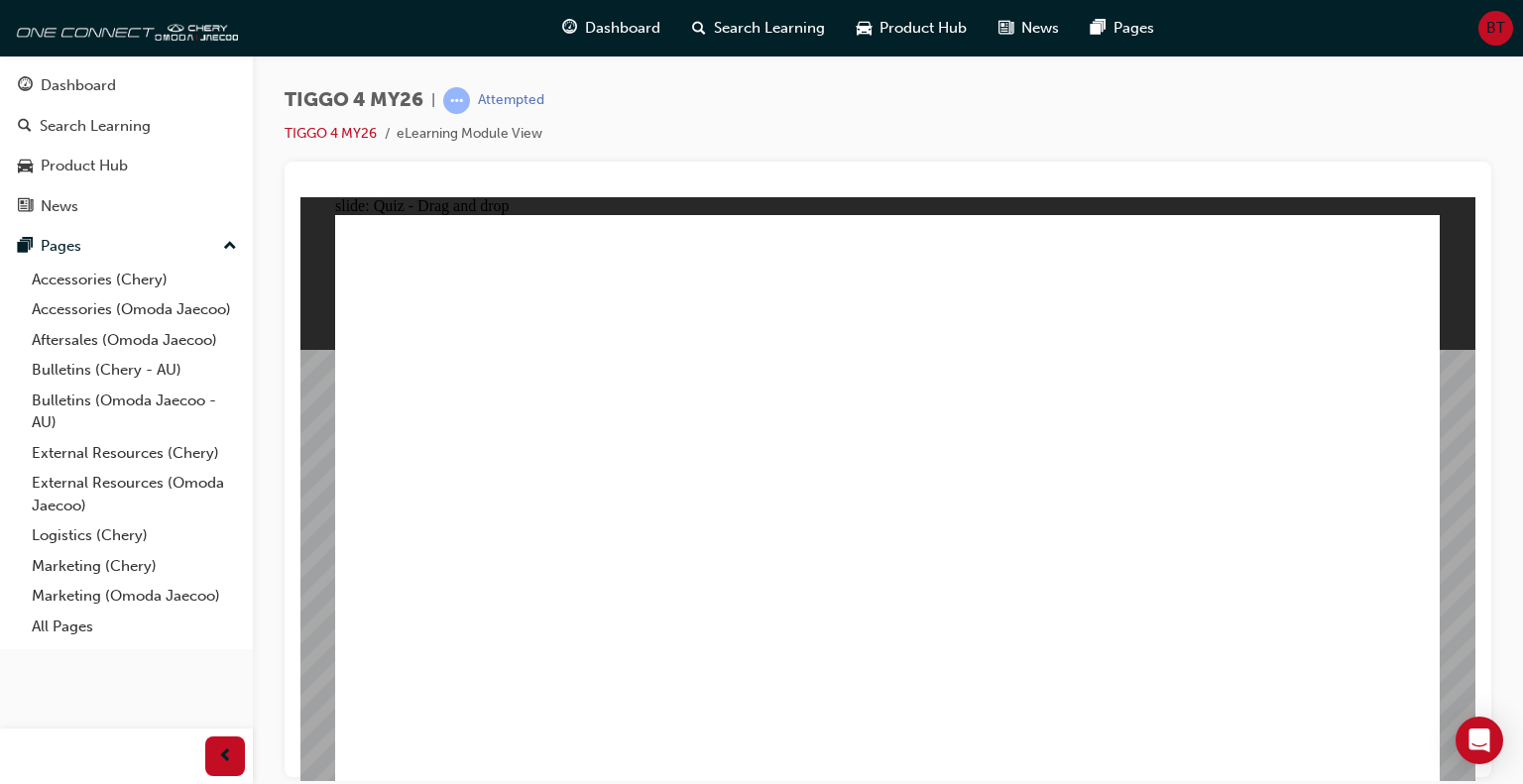 drag, startPoint x: 480, startPoint y: 396, endPoint x: 927, endPoint y: 643, distance: 510.7034 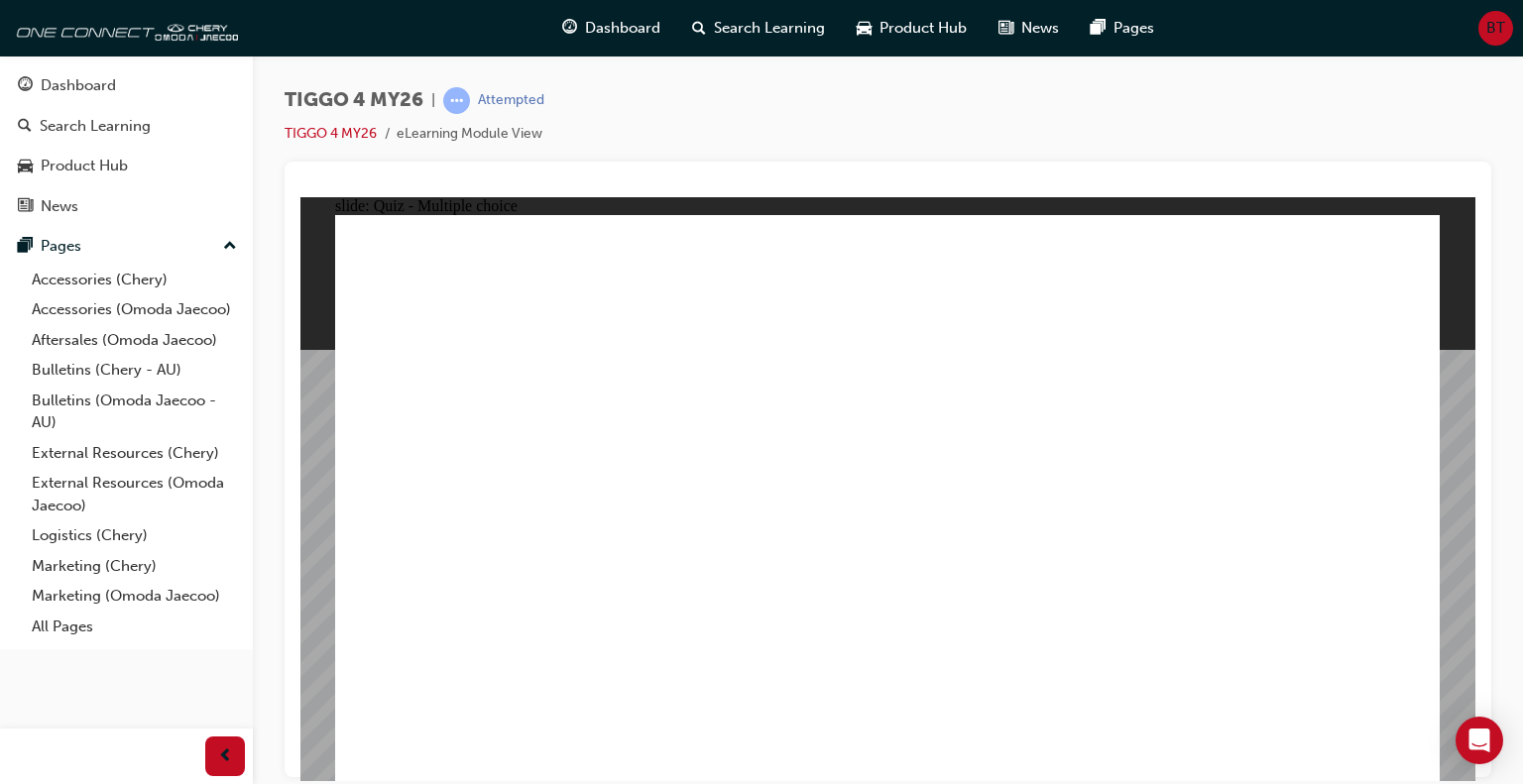 click 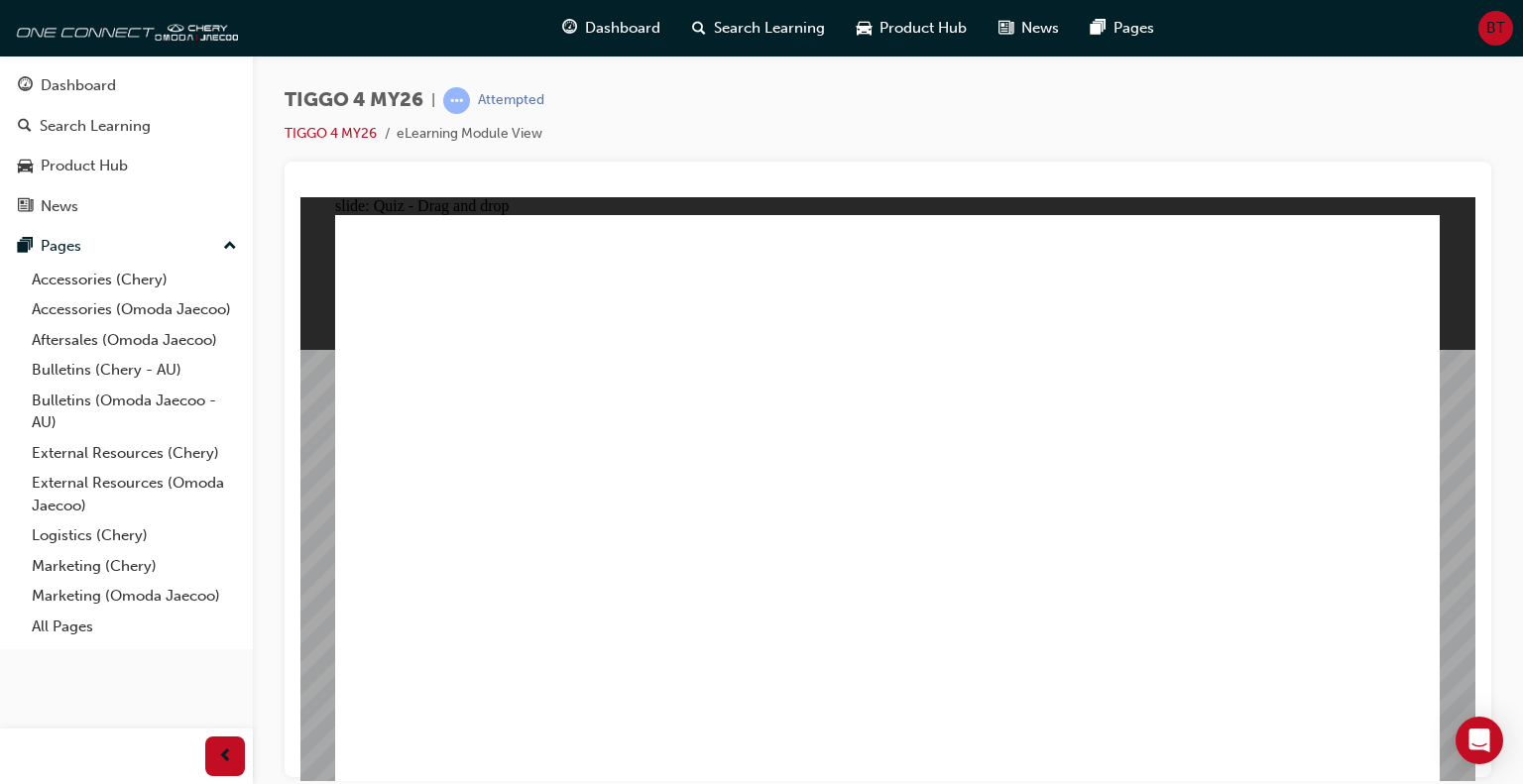 drag, startPoint x: 693, startPoint y: 450, endPoint x: 957, endPoint y: 429, distance: 264.83391 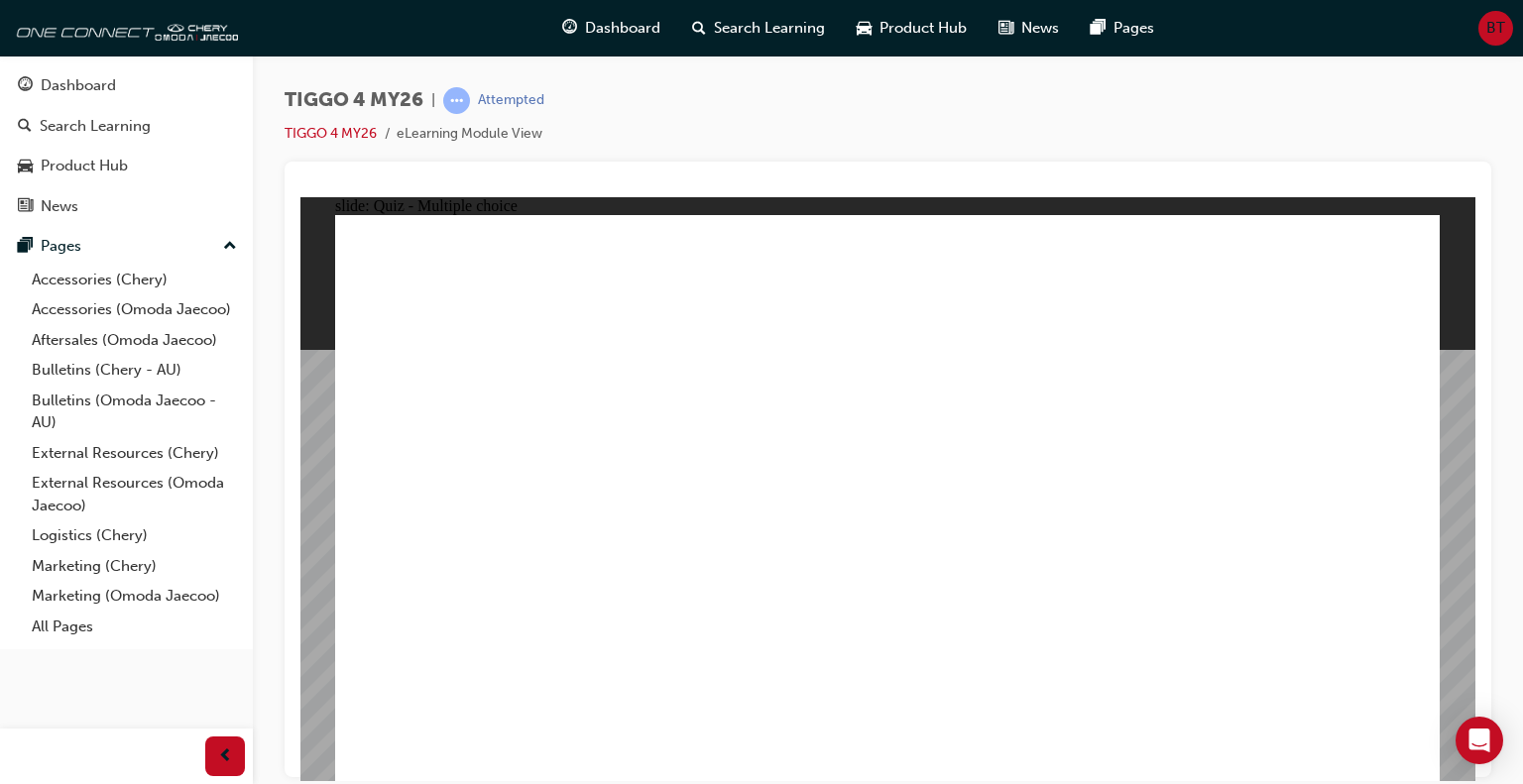 click 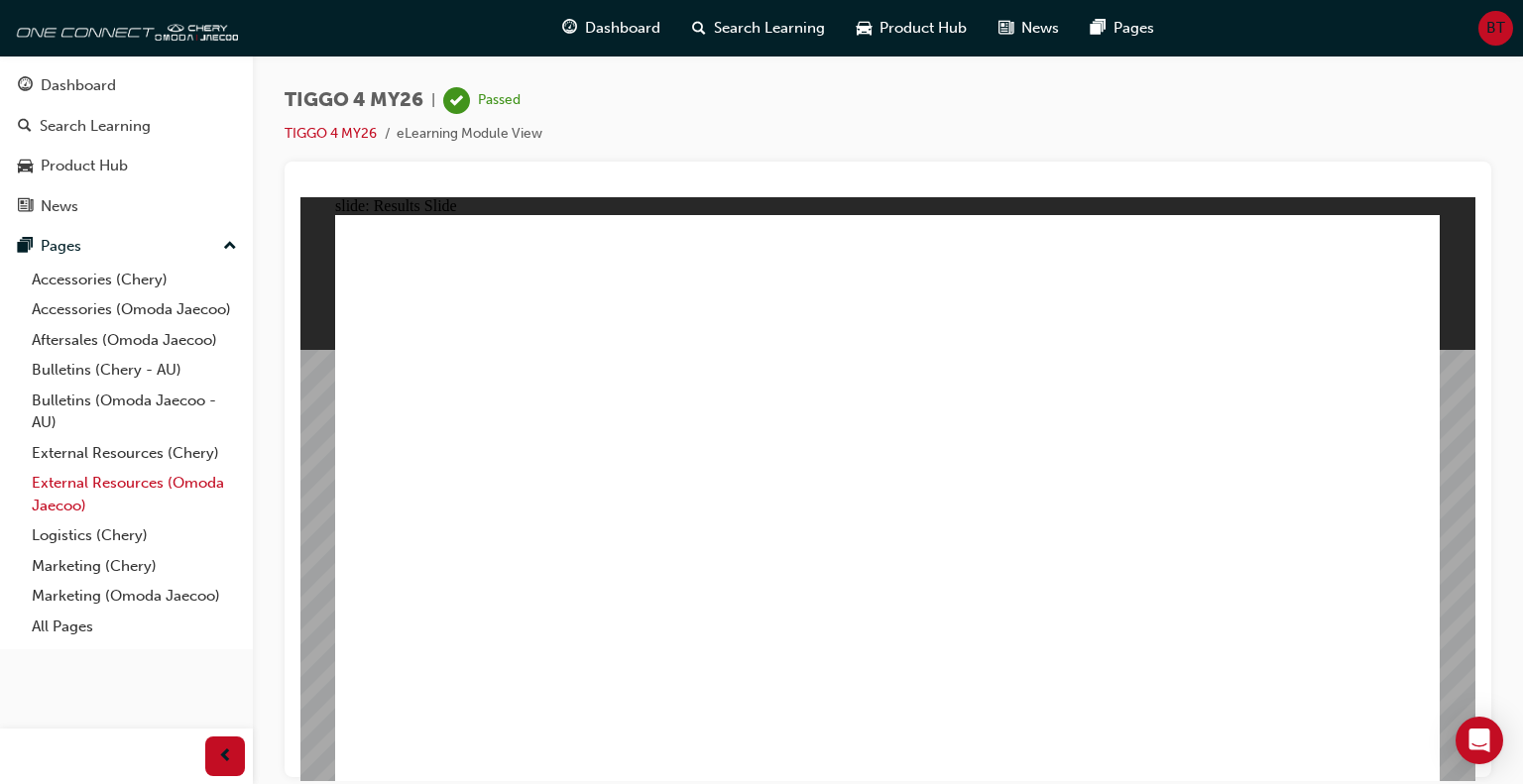 click on "External Resources (Omoda Jaecoo)" at bounding box center [134, 494] 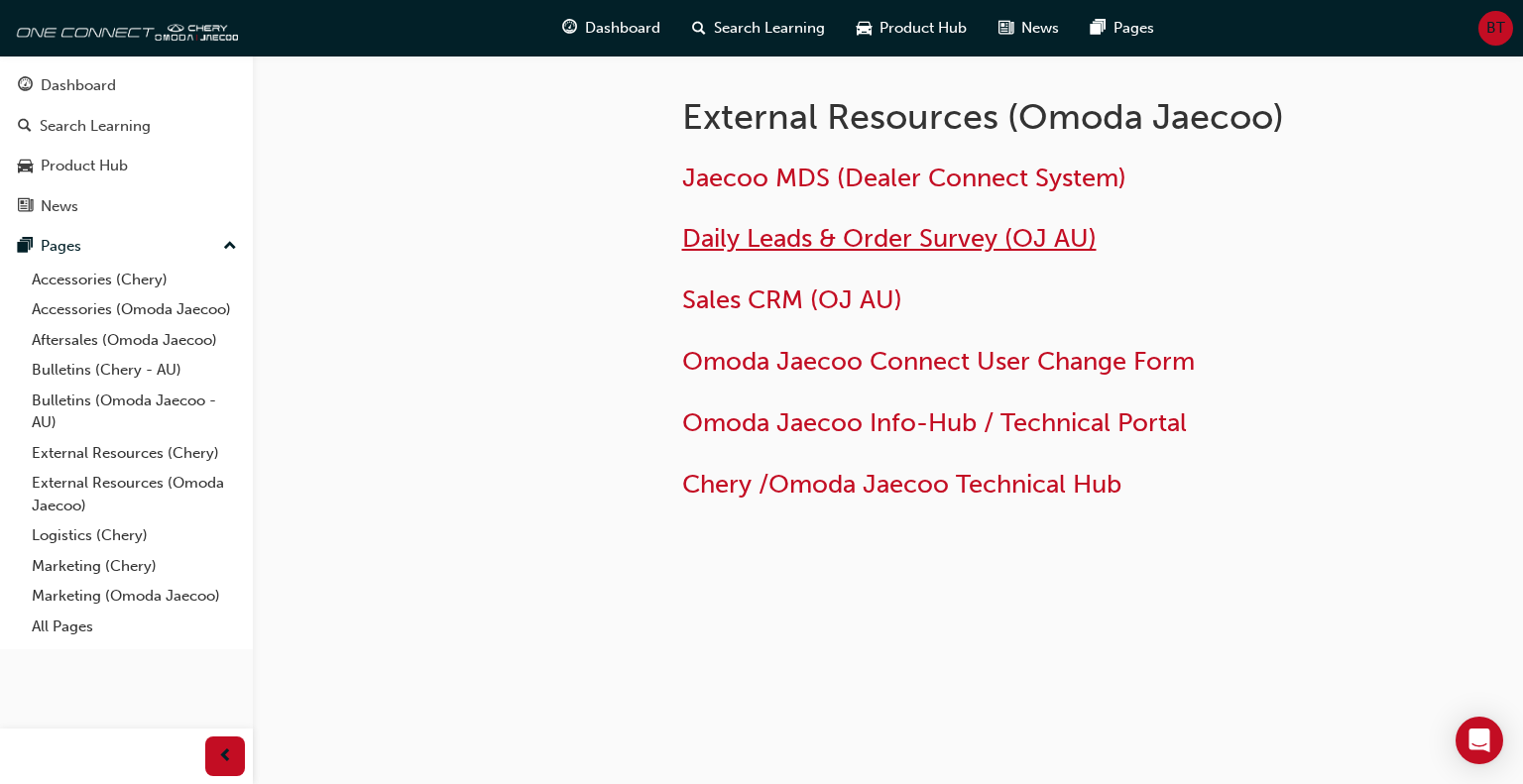 click on "Daily Leads & Order Survey (OJ AU)" at bounding box center [889, 238] 